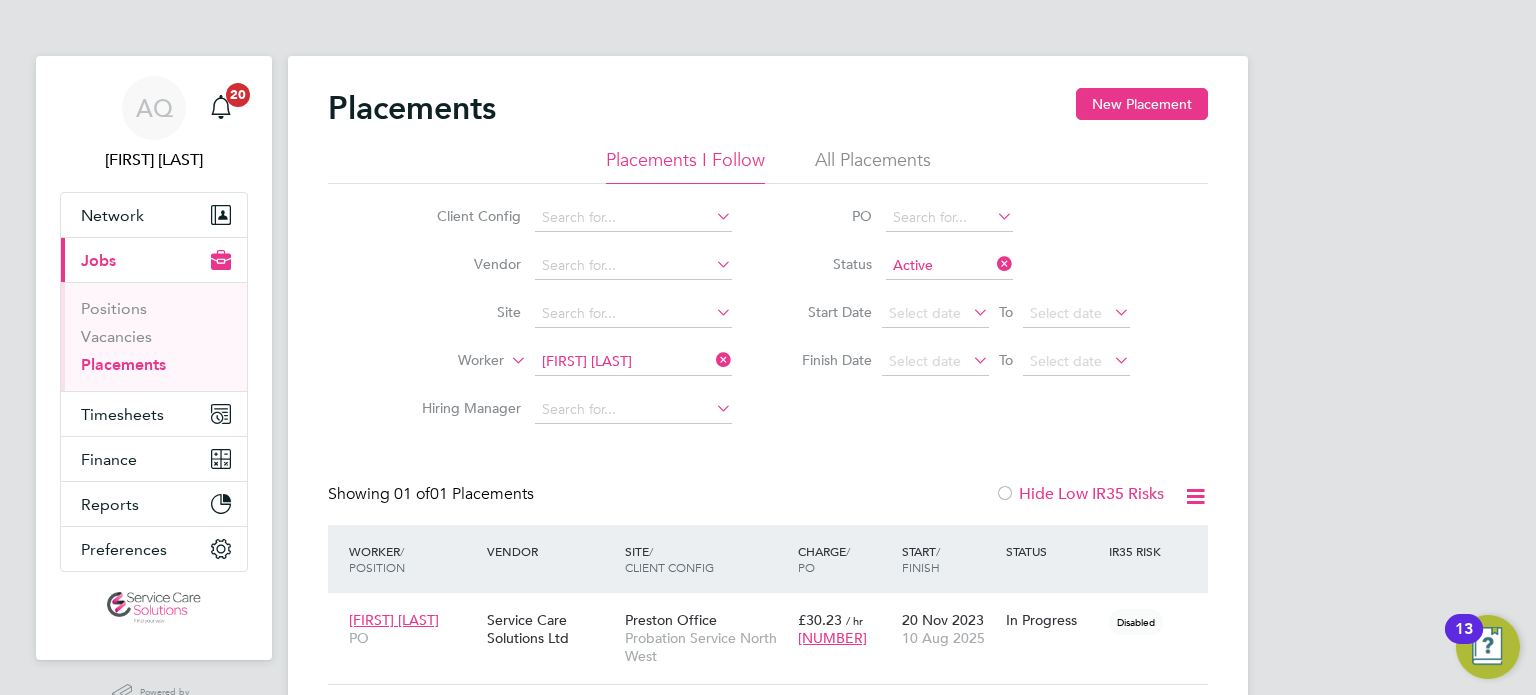 scroll, scrollTop: 81, scrollLeft: 0, axis: vertical 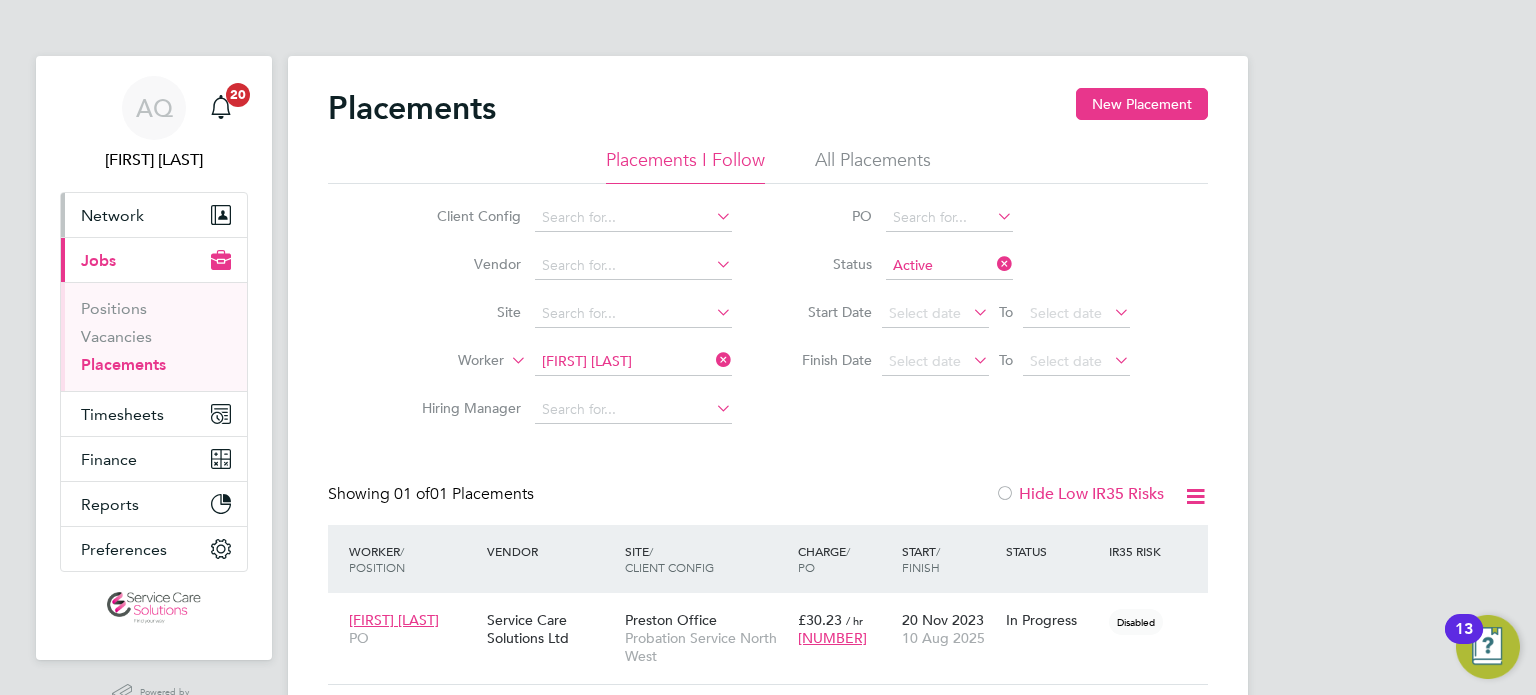 click on "Network" at bounding box center (112, 215) 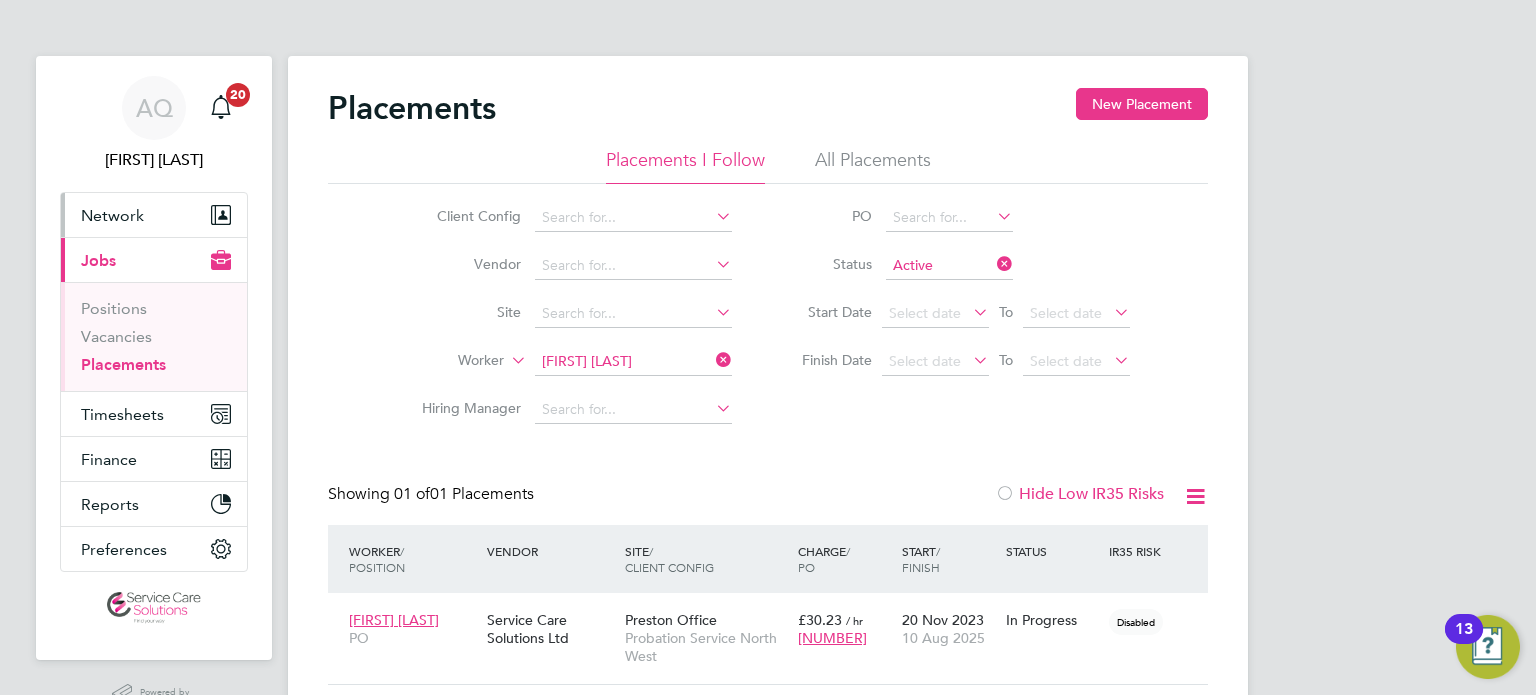 click on "Network" at bounding box center [112, 215] 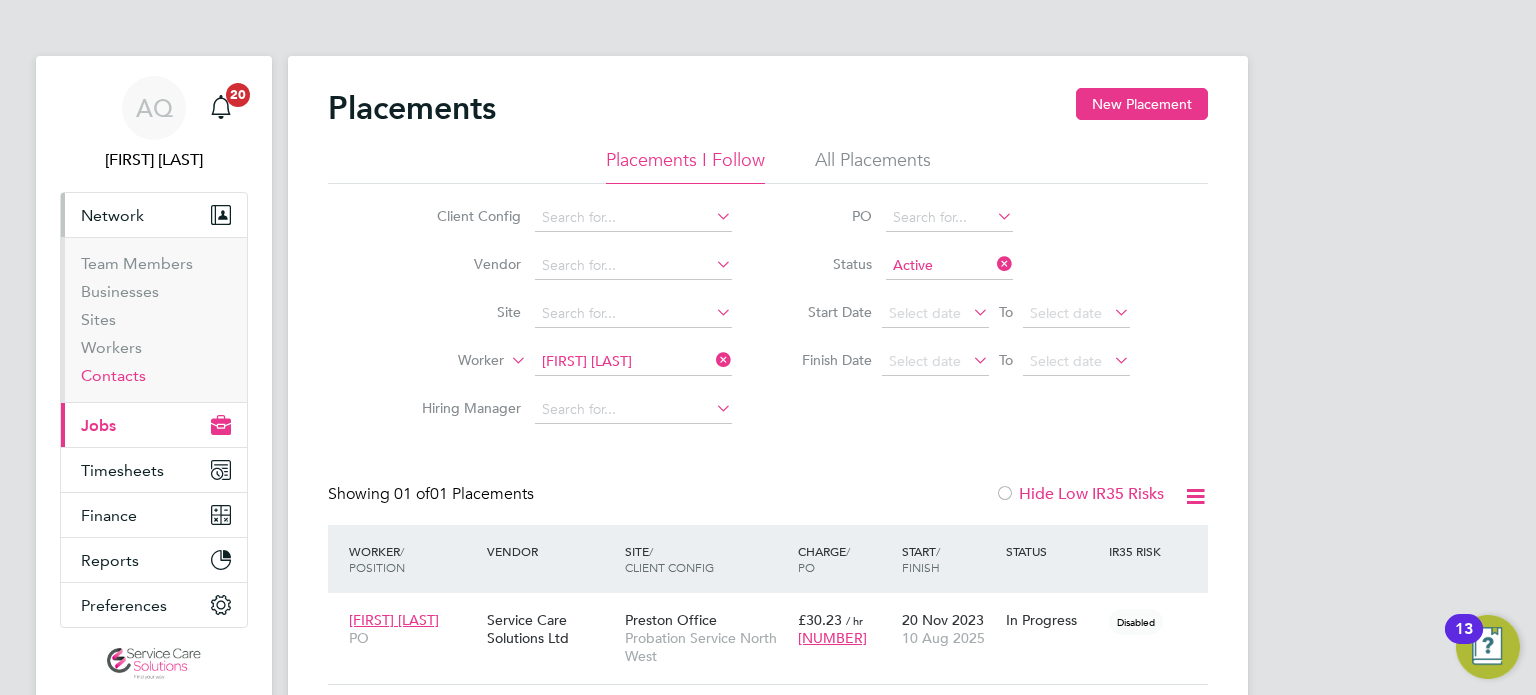 click on "Contacts" at bounding box center [113, 375] 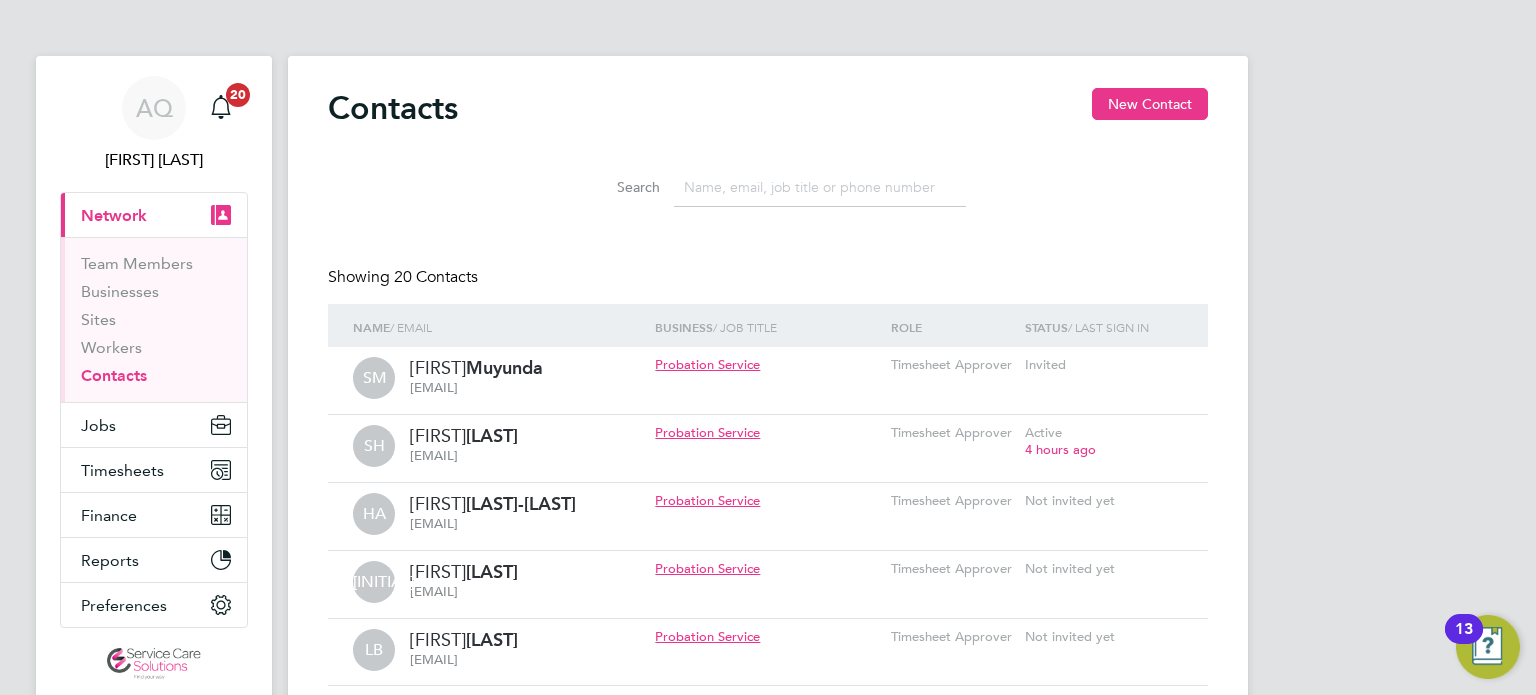 click 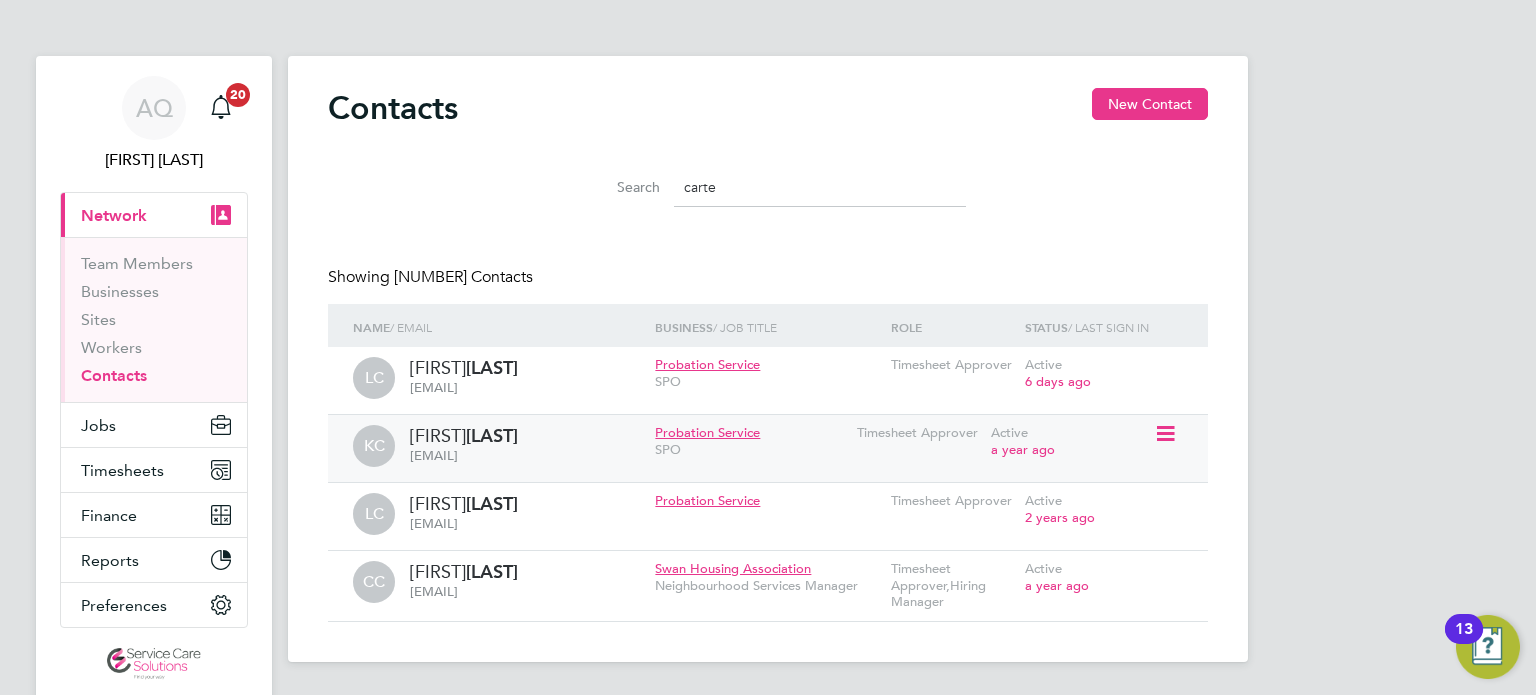 type on "carte" 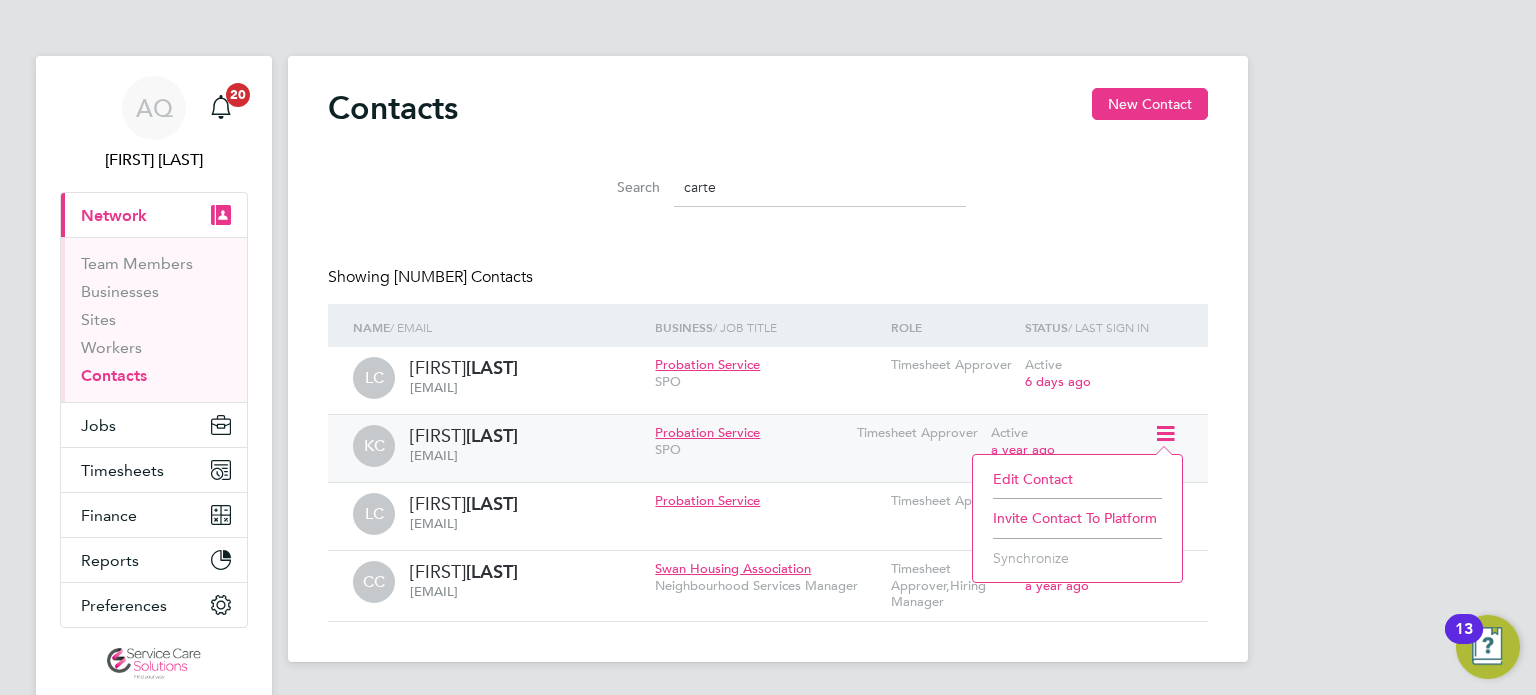 click on "Invite contact to platform" 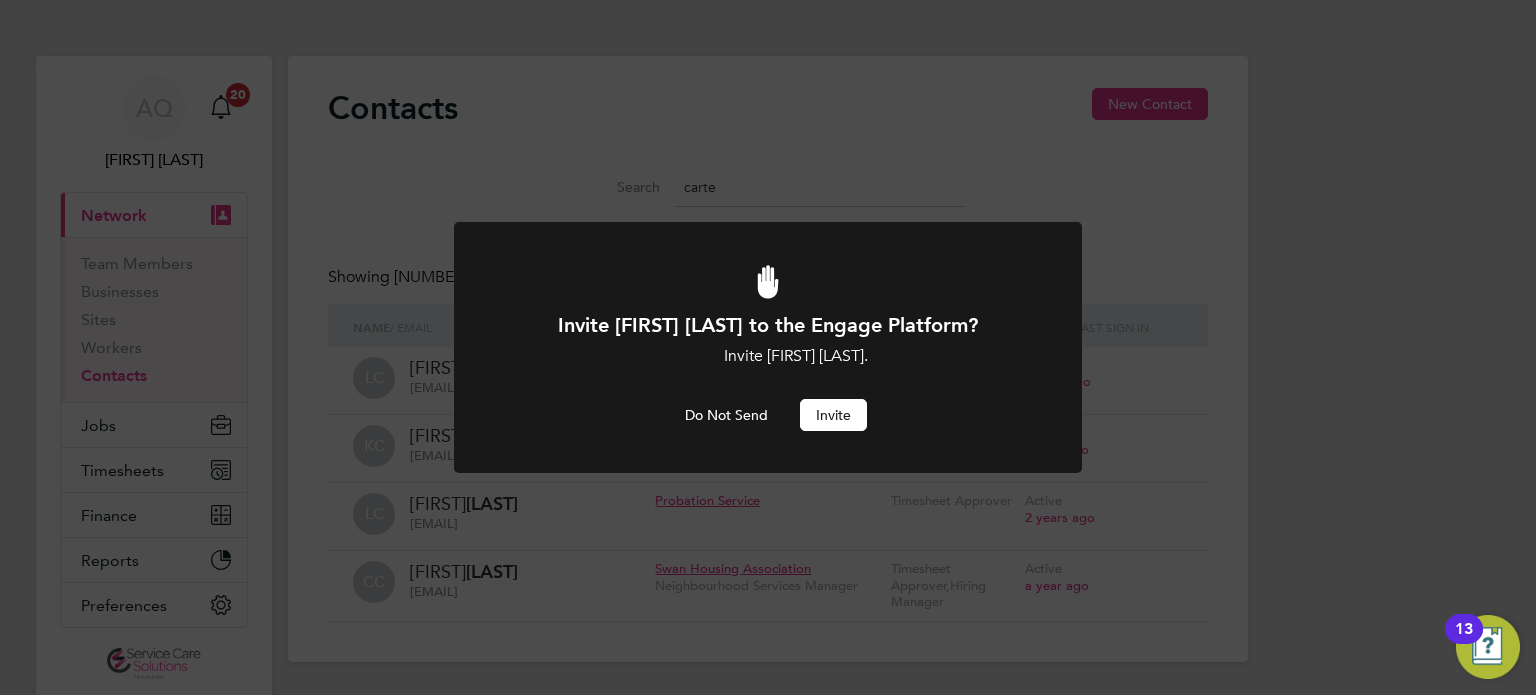 click on "Invite" at bounding box center (833, 415) 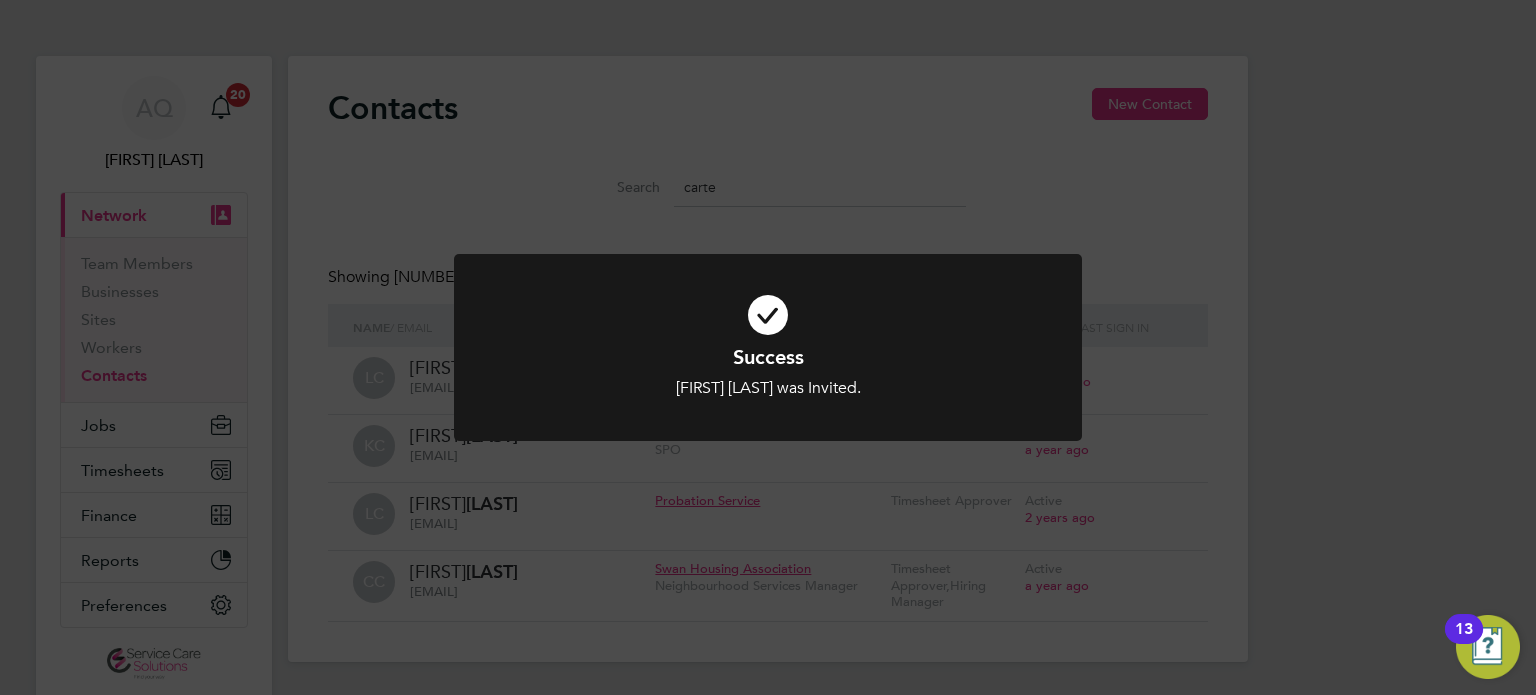 click on "Success [FIRST] [LAST] was Invited. Cancel Okay" 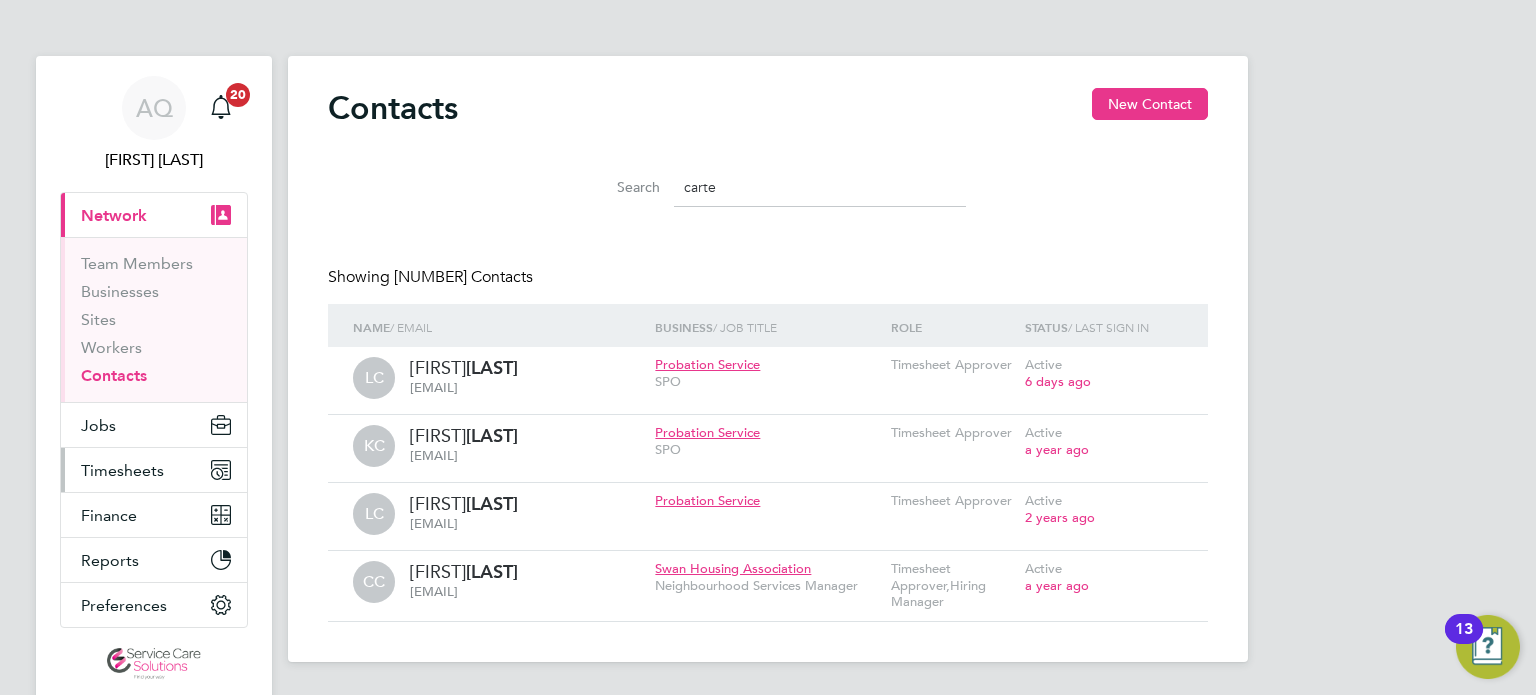 click on "Timesheets" at bounding box center [122, 470] 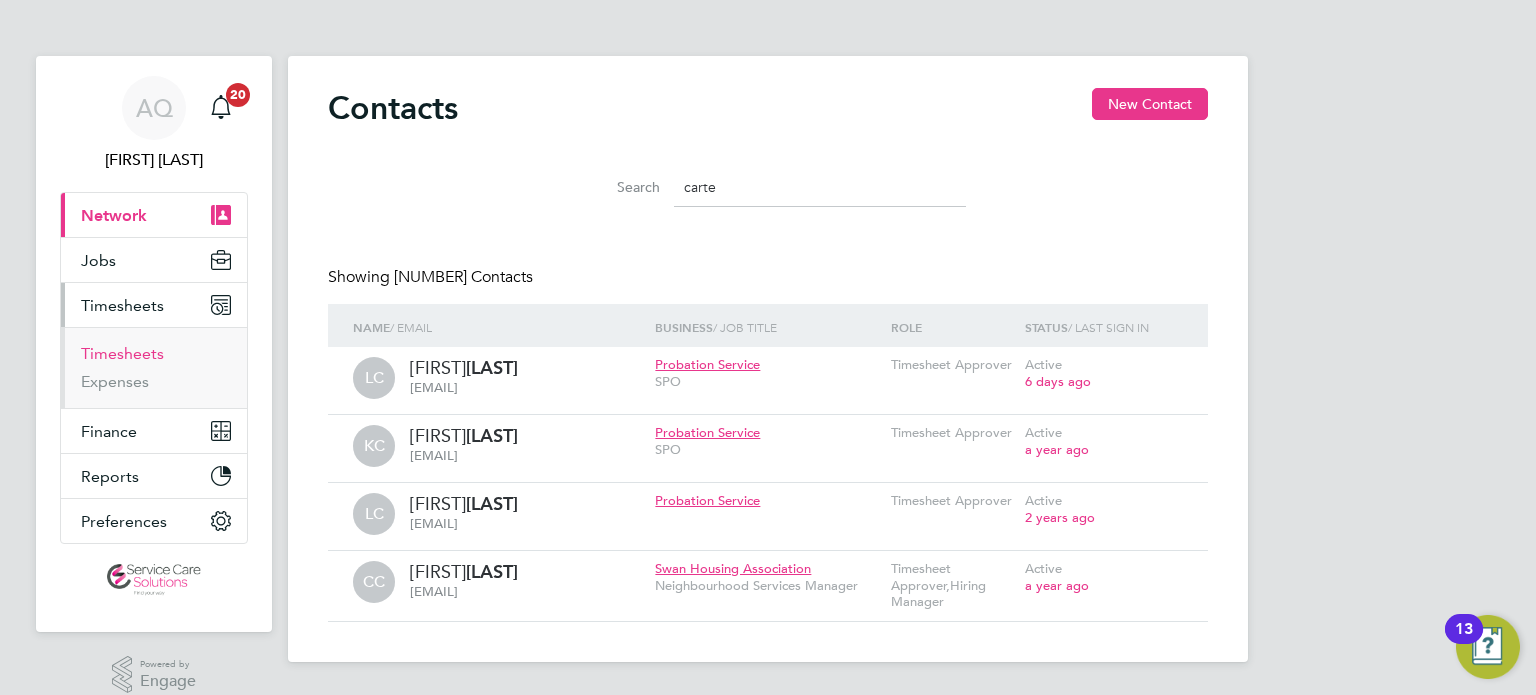 click on "Timesheets" at bounding box center (122, 353) 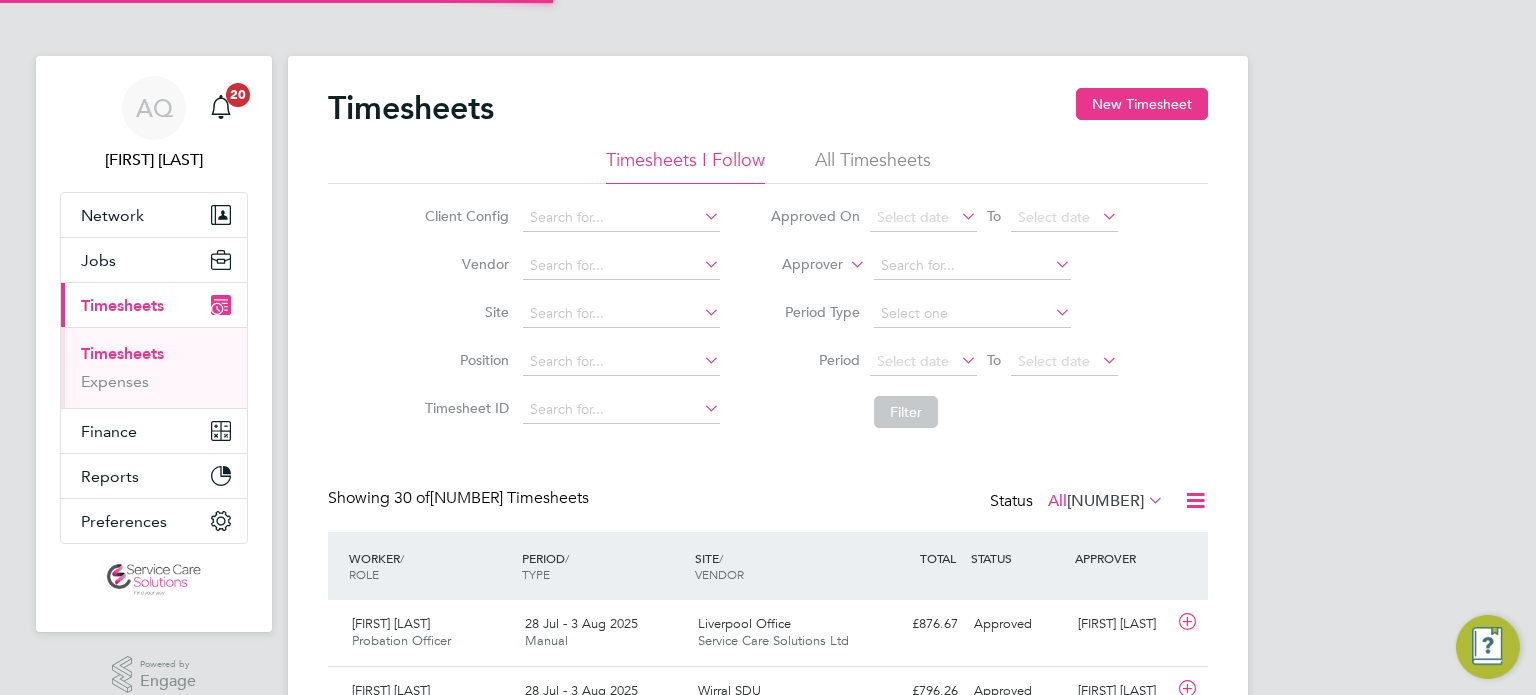 scroll, scrollTop: 9, scrollLeft: 10, axis: both 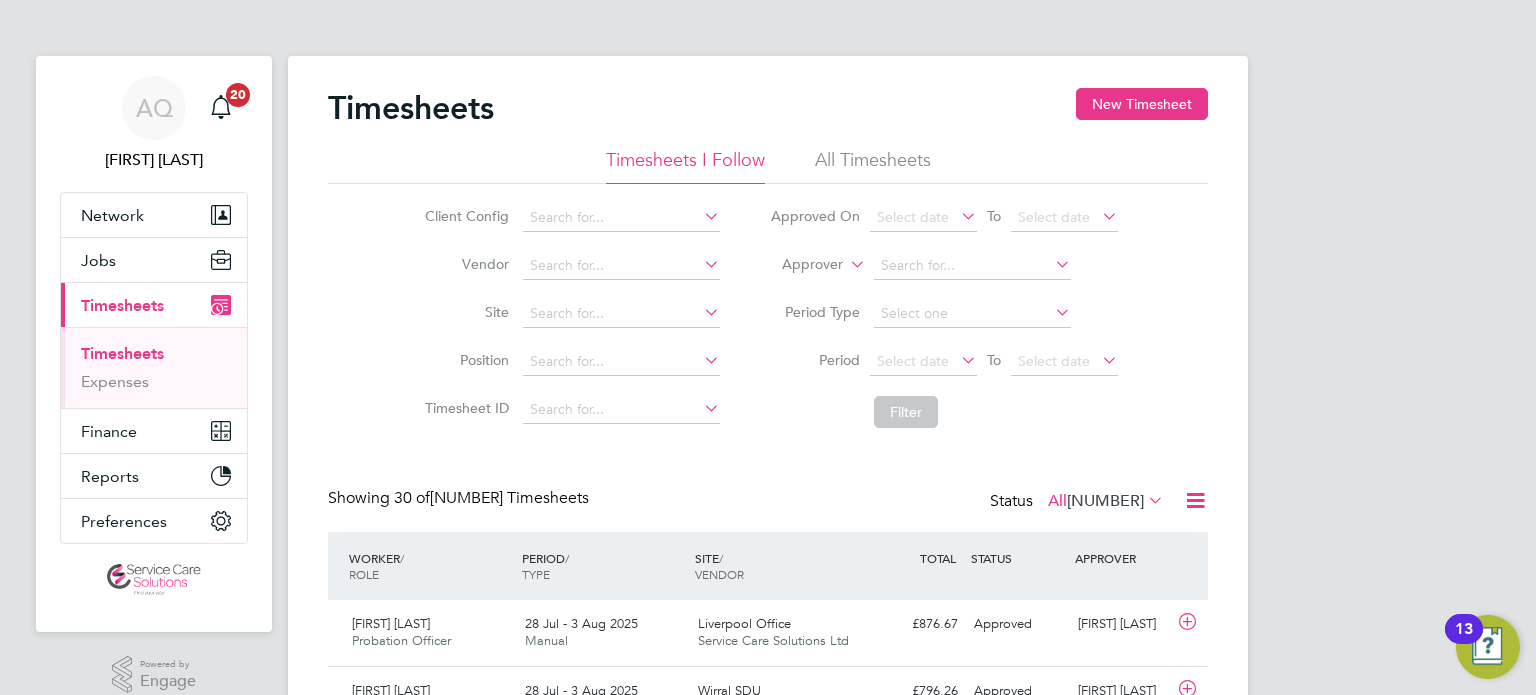 click on "All Timesheets" 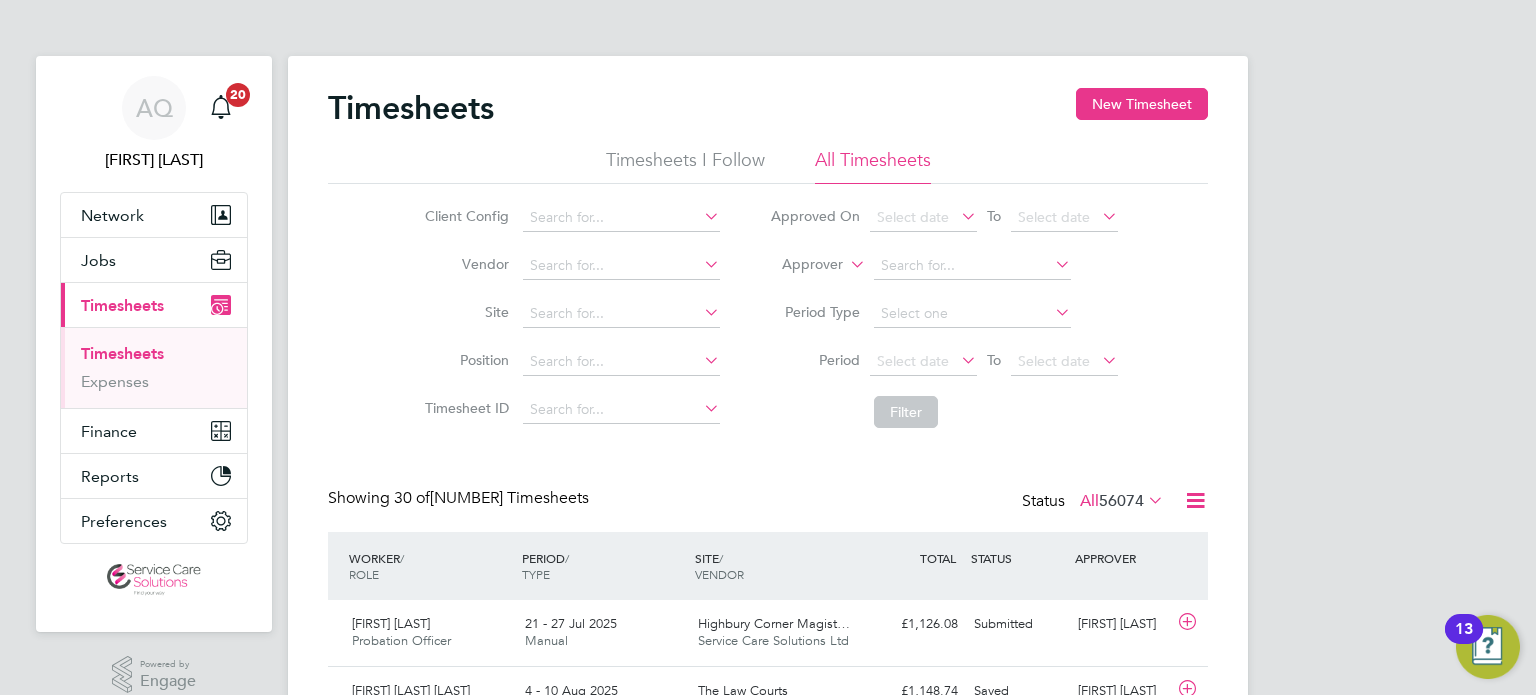 click on "Approver" 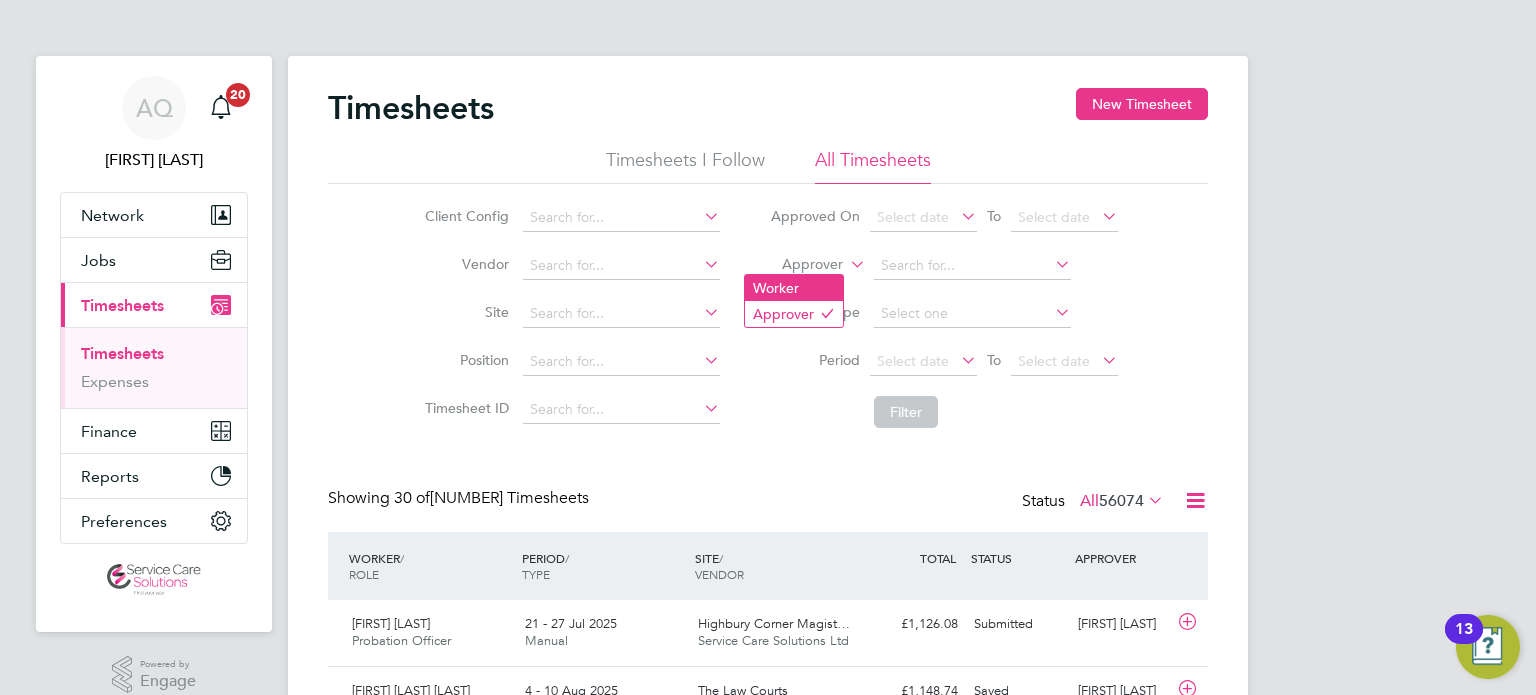click on "Worker" 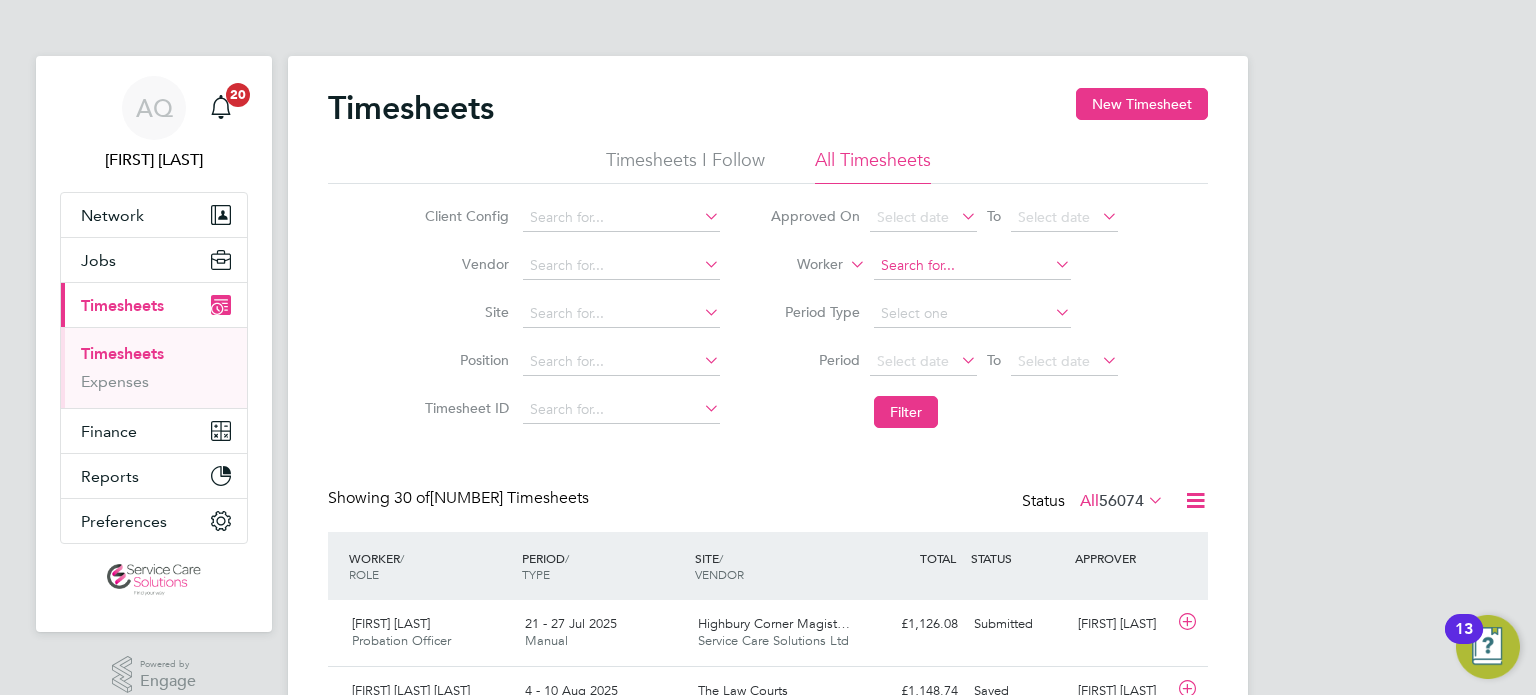 click 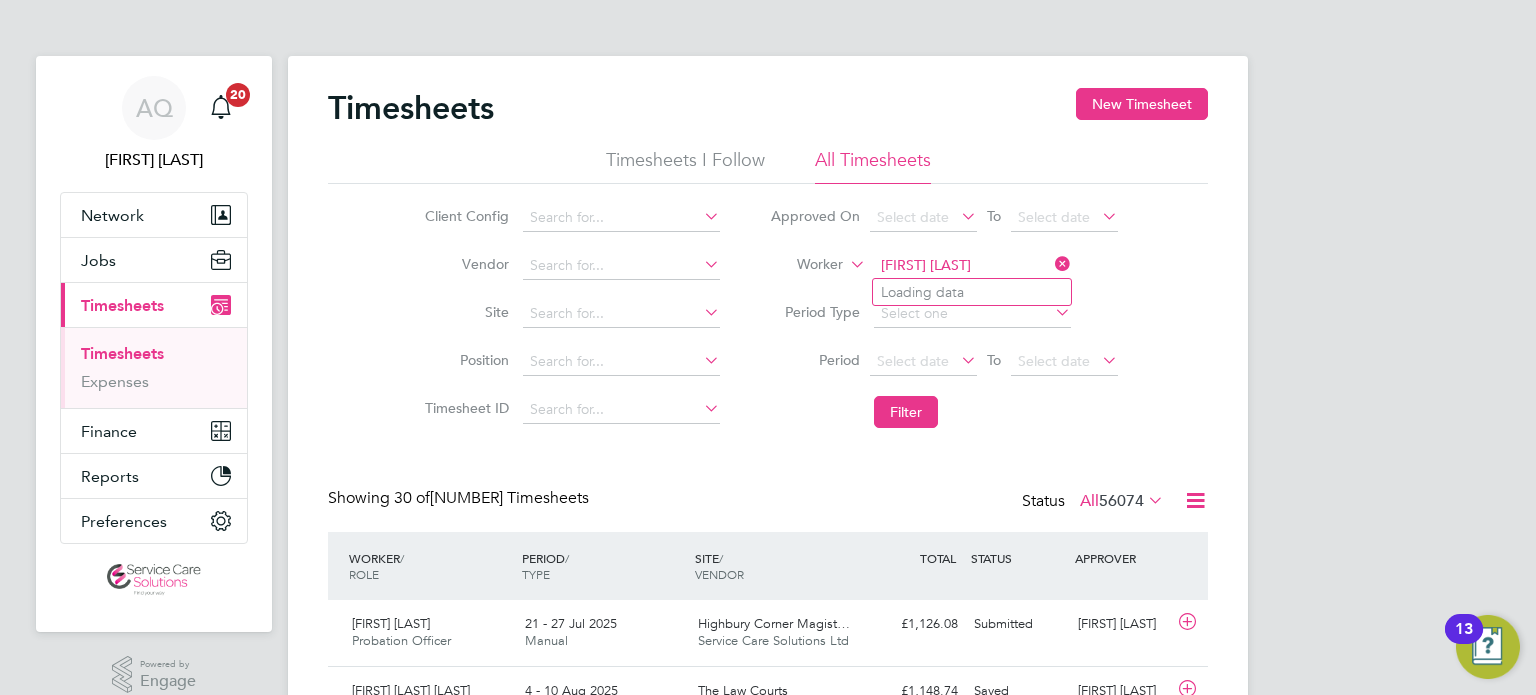 type on "[FIRST] [LAST]" 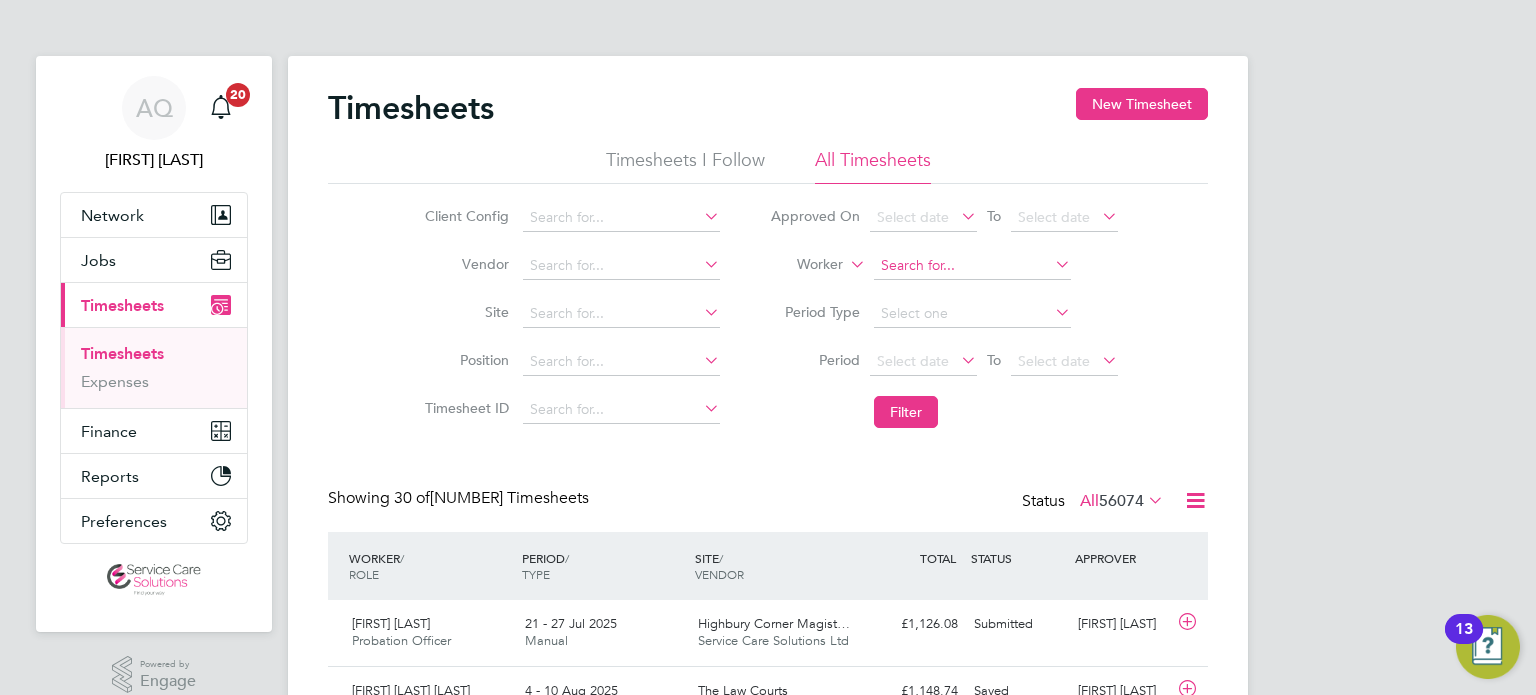 click 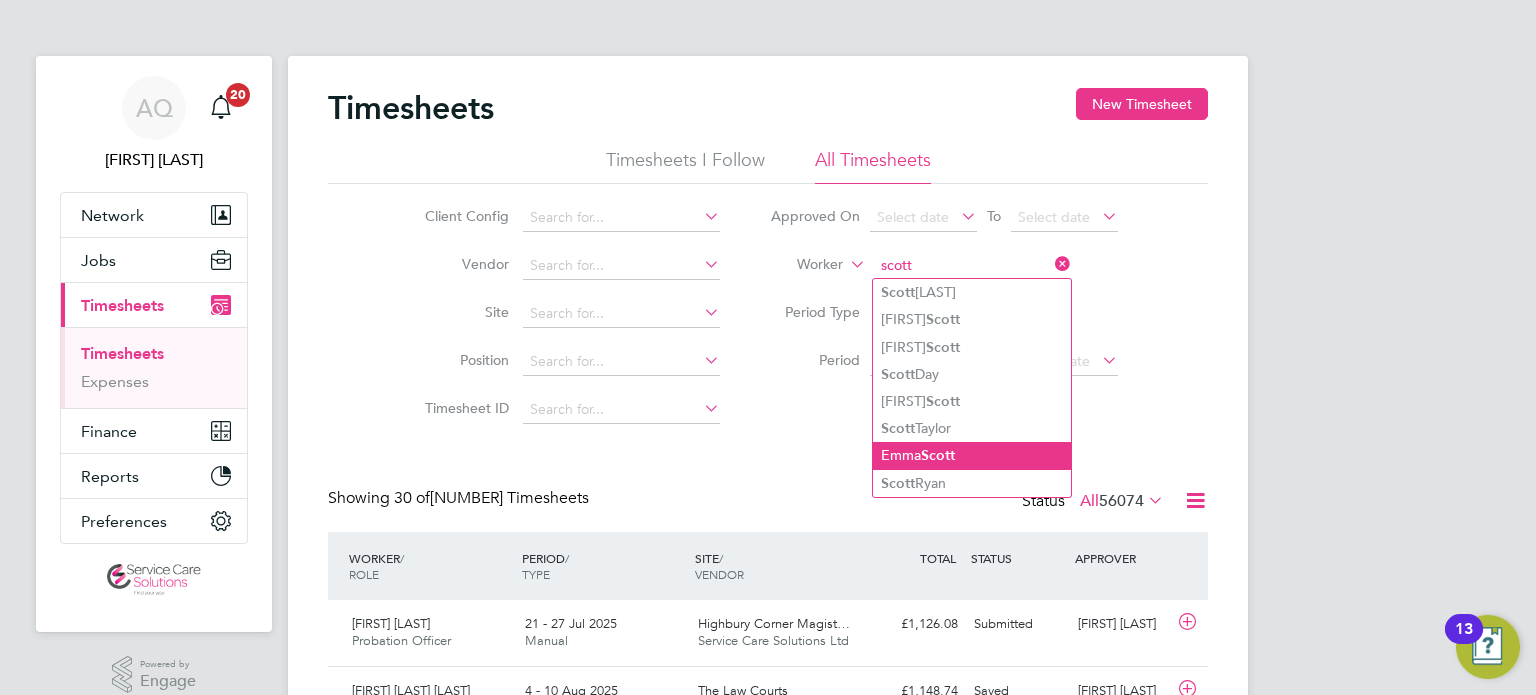 click on "[FIRST]  [LAST]" 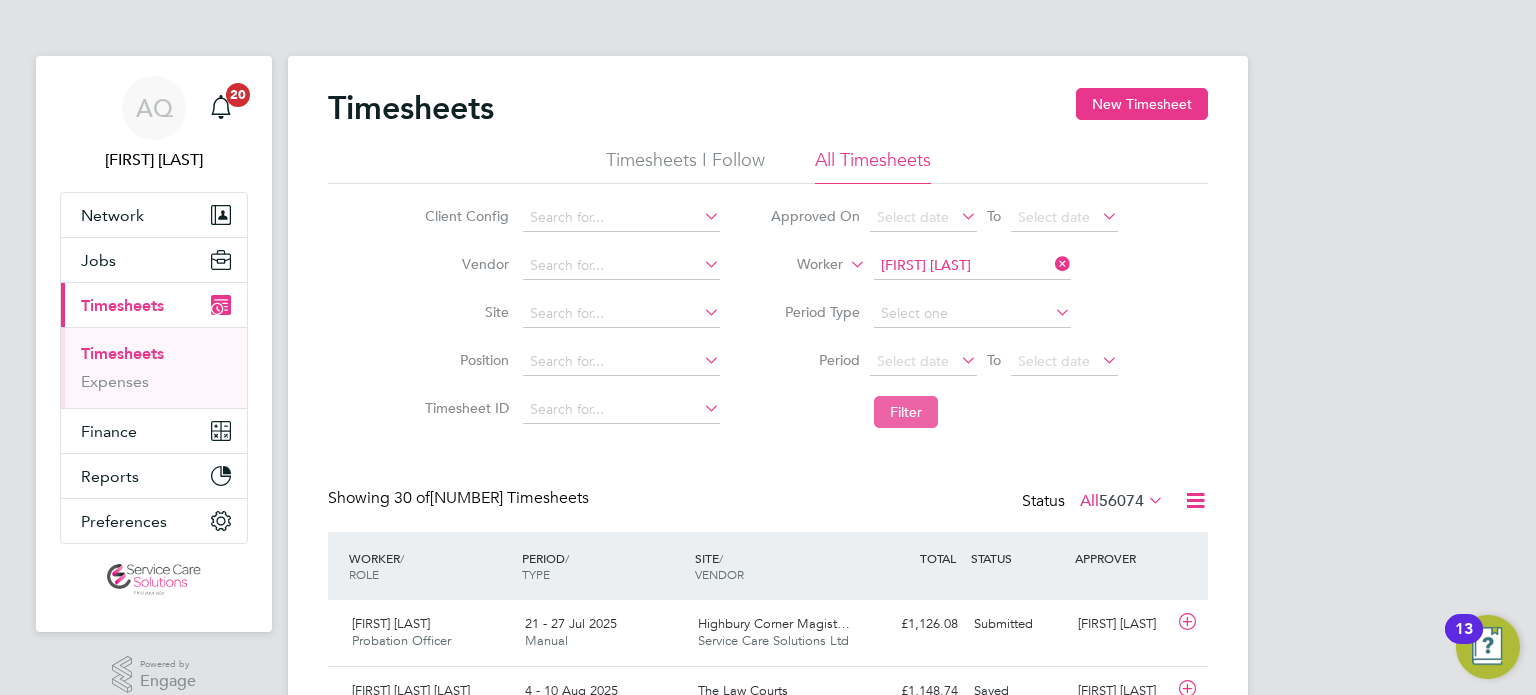 click on "Filter" 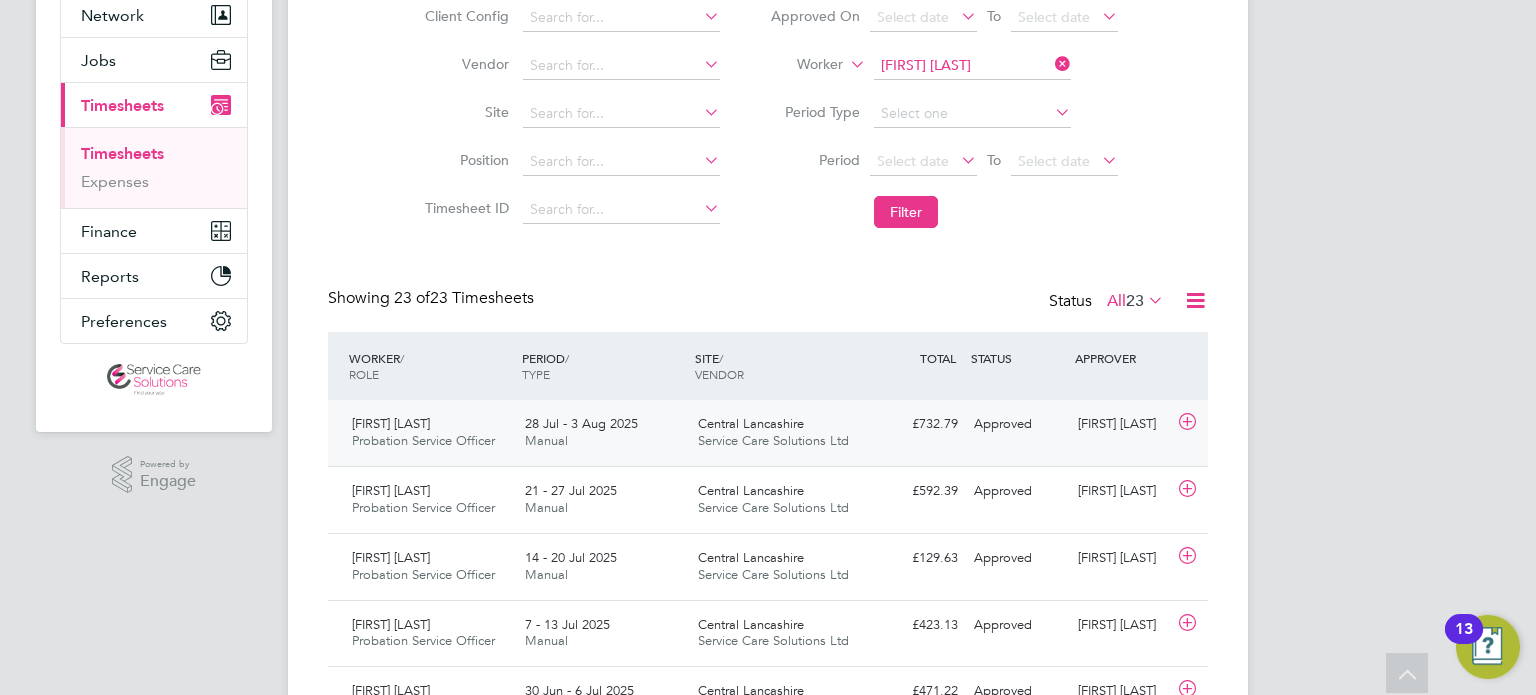 click on "Approved" 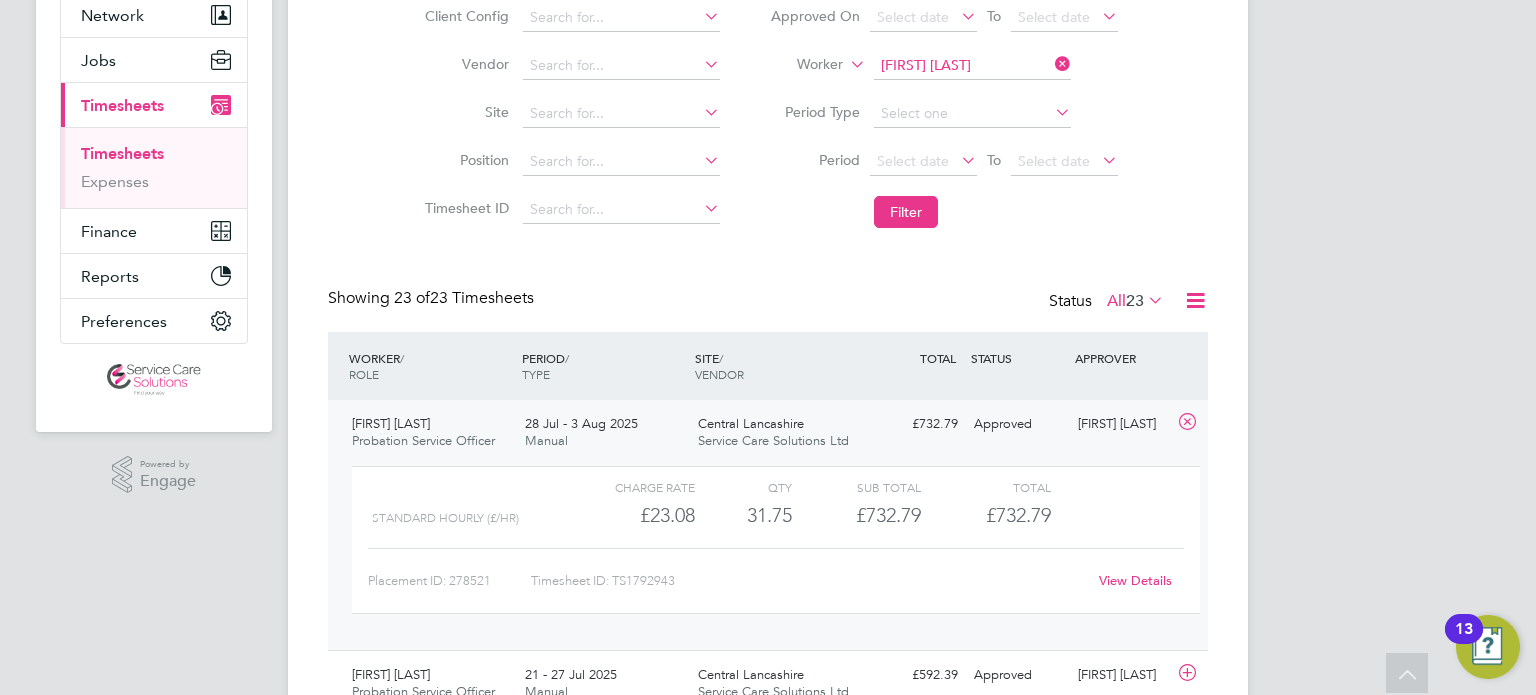 click on "View Details" 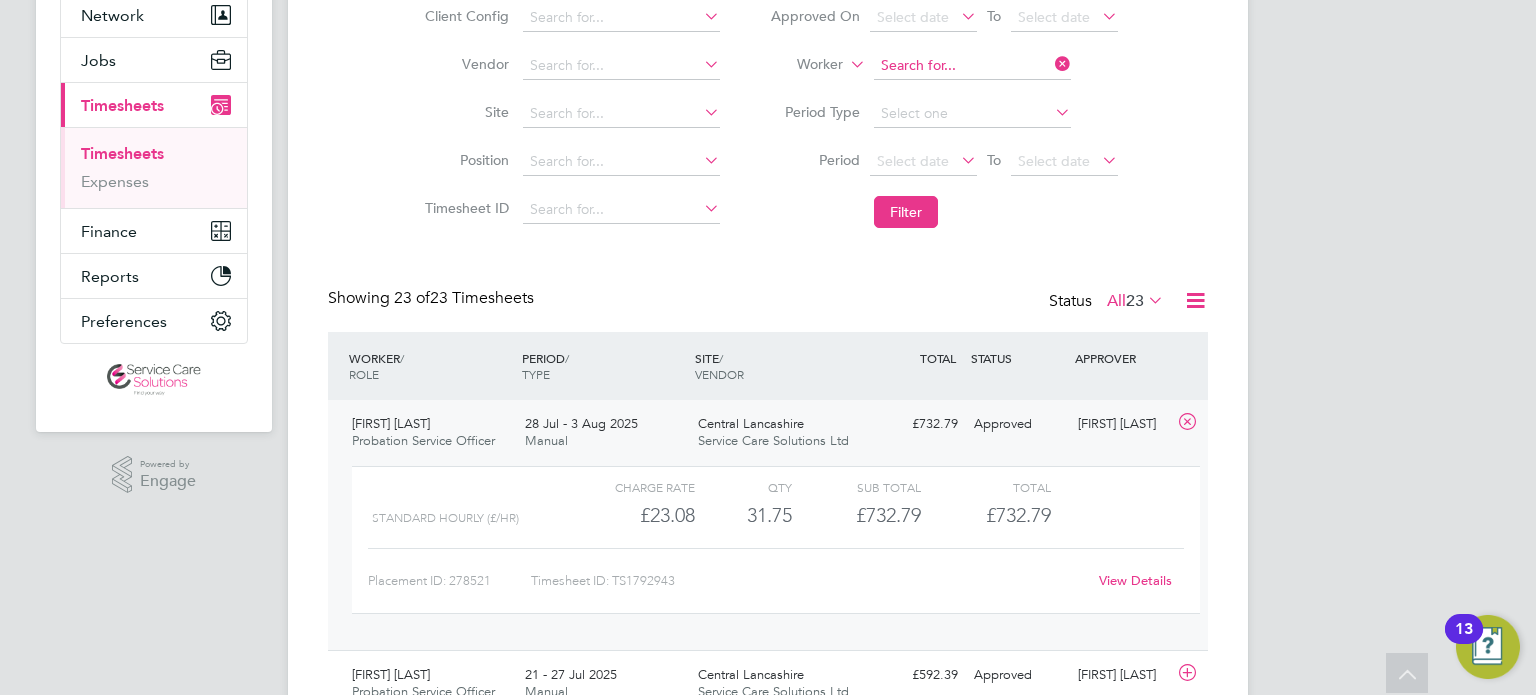 click 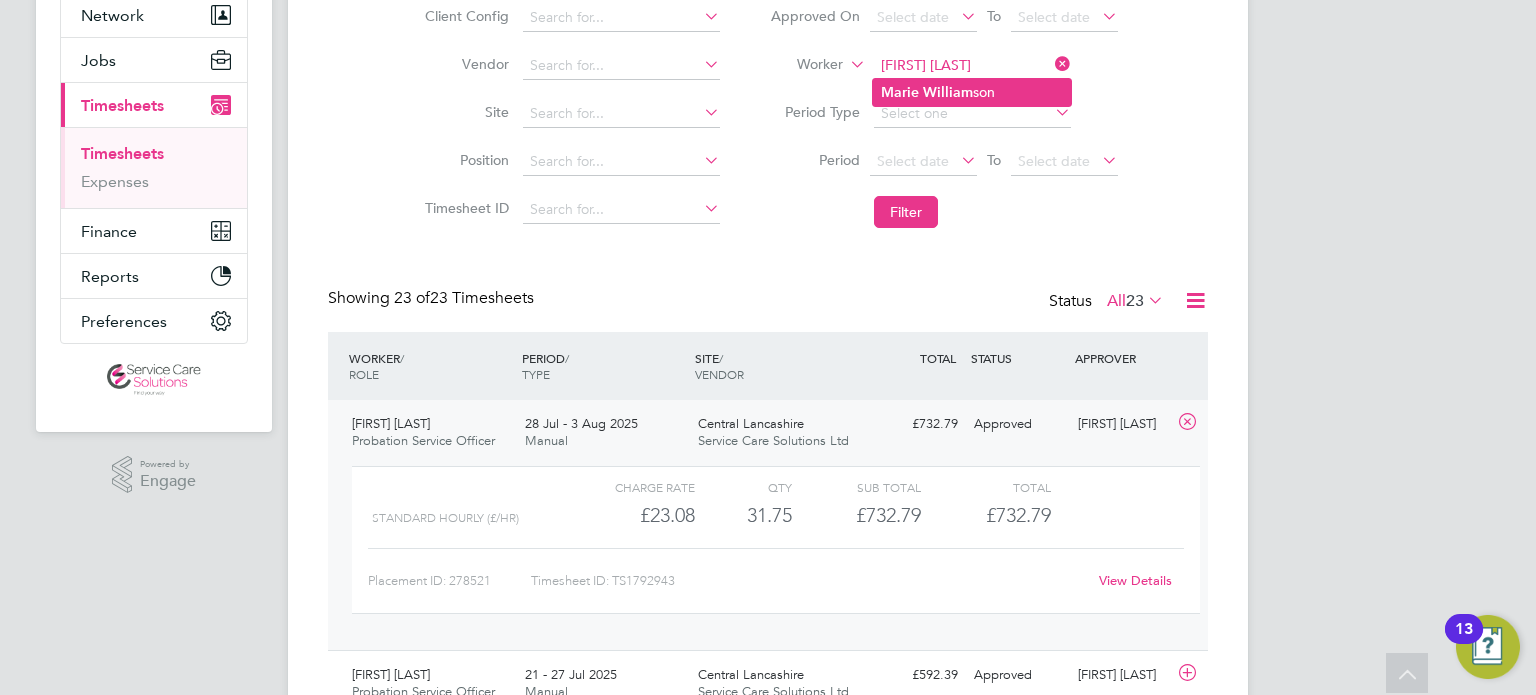 click on "Marie" 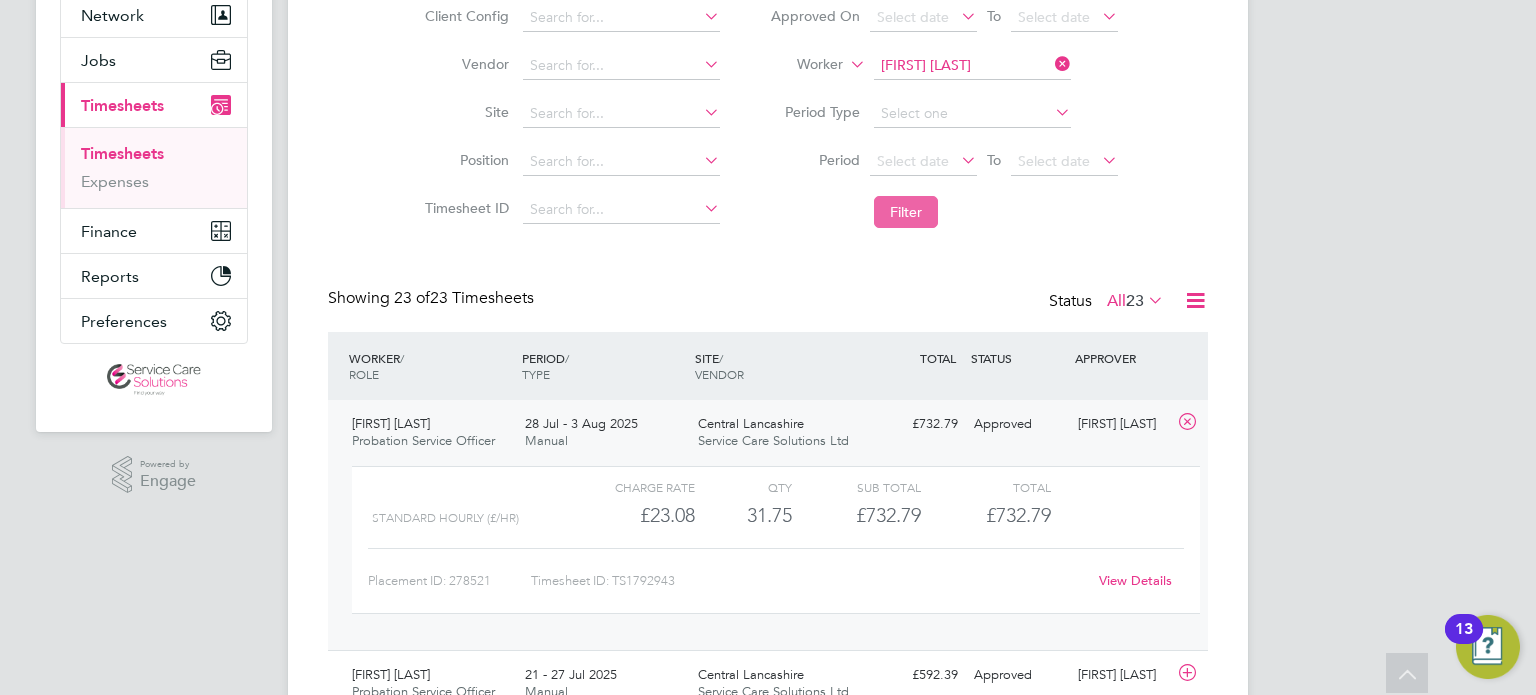 click on "Filter" 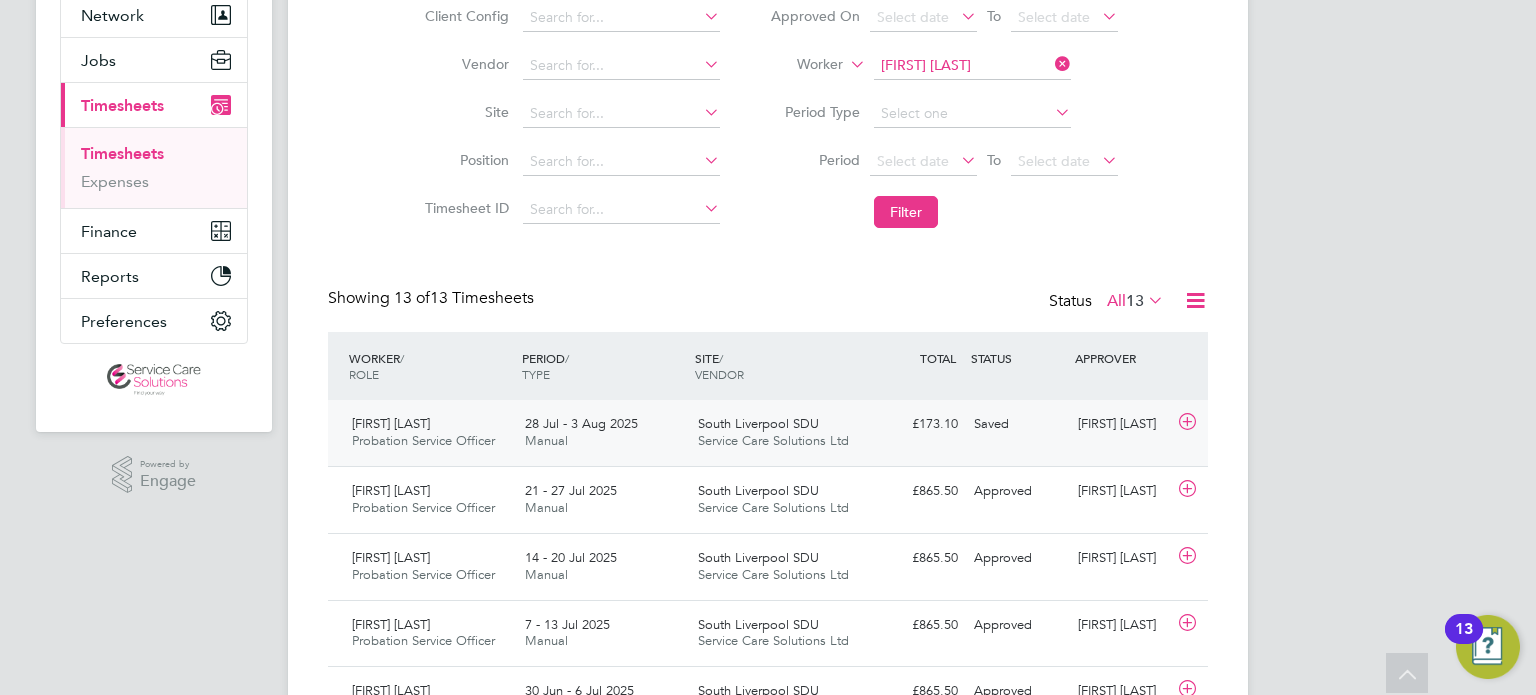 click on "Probation Service Officer   [DATE] - [DATE] [DATE] - [DATE] Manual South Liverpool SDU Service Care Solutions Ltd [PRICE] Saved Saved" 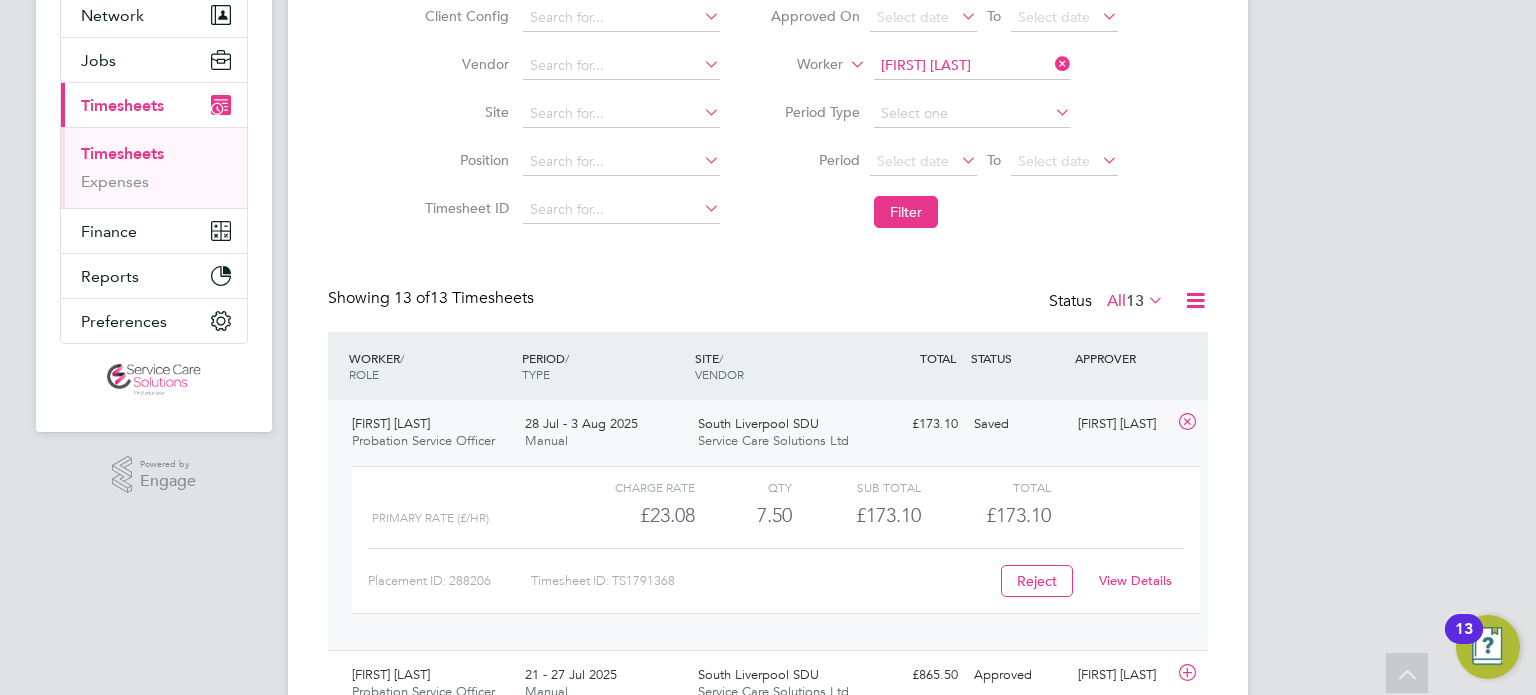 click on "Client Config   Vendor   Site   Position   Timesheet ID   Approved On
Select date
To
Select date
Worker   [FIRST] [LAST]   Period Type   Period
Select date
To
Select date
Filter" 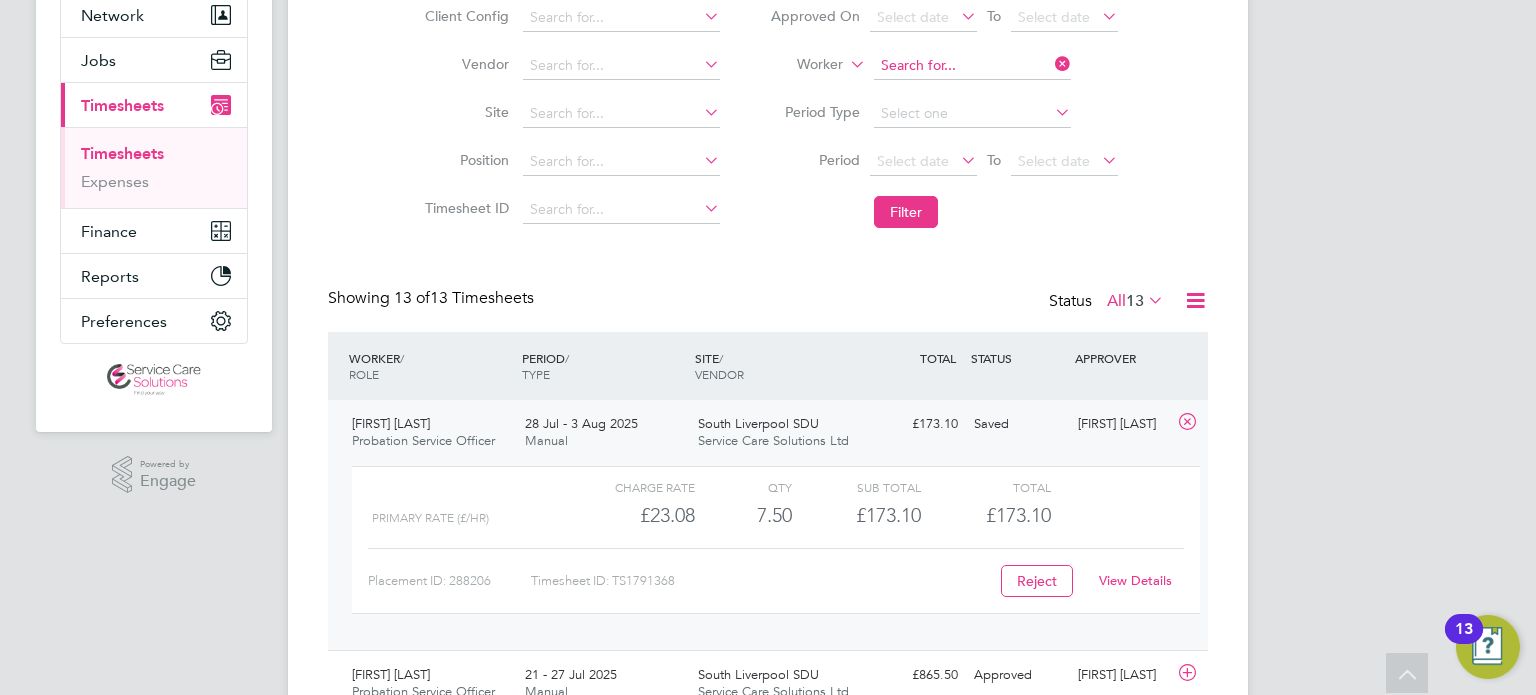 click 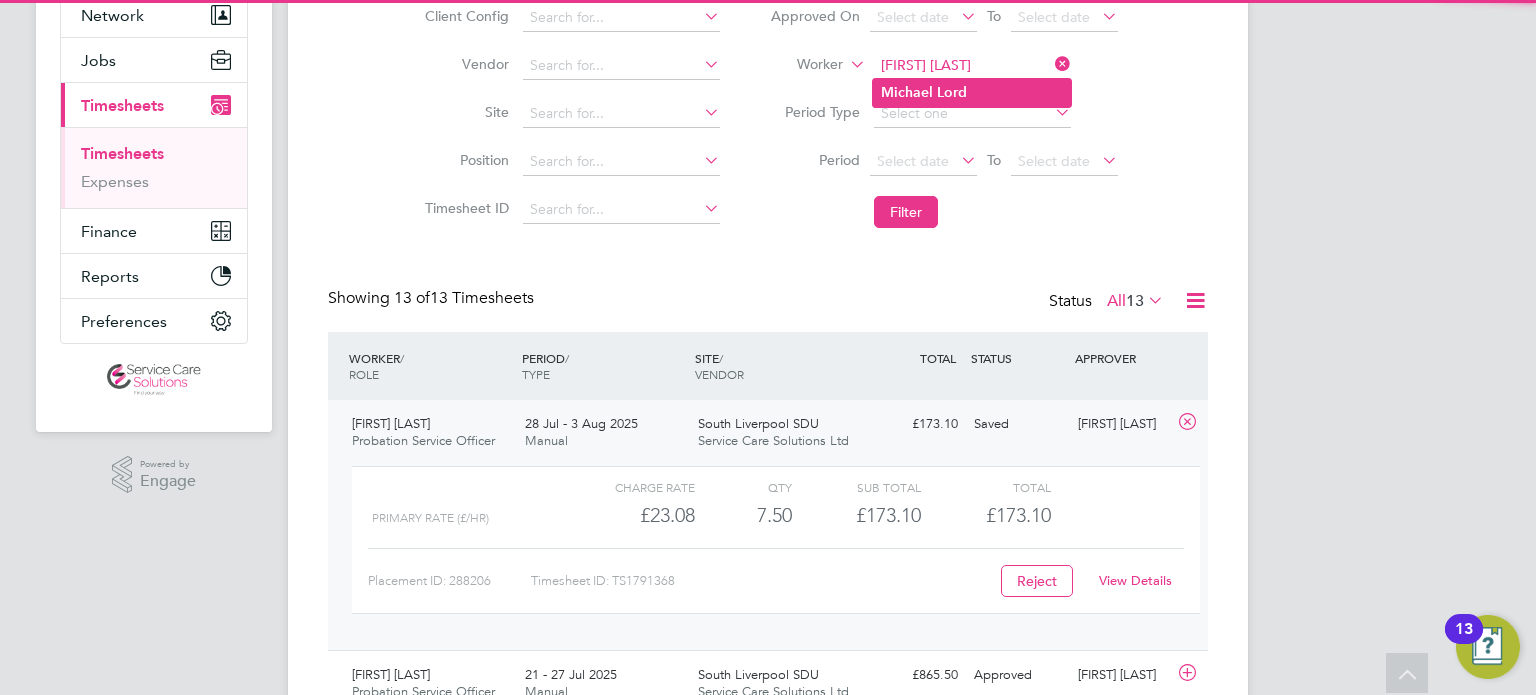 click on "Michael" 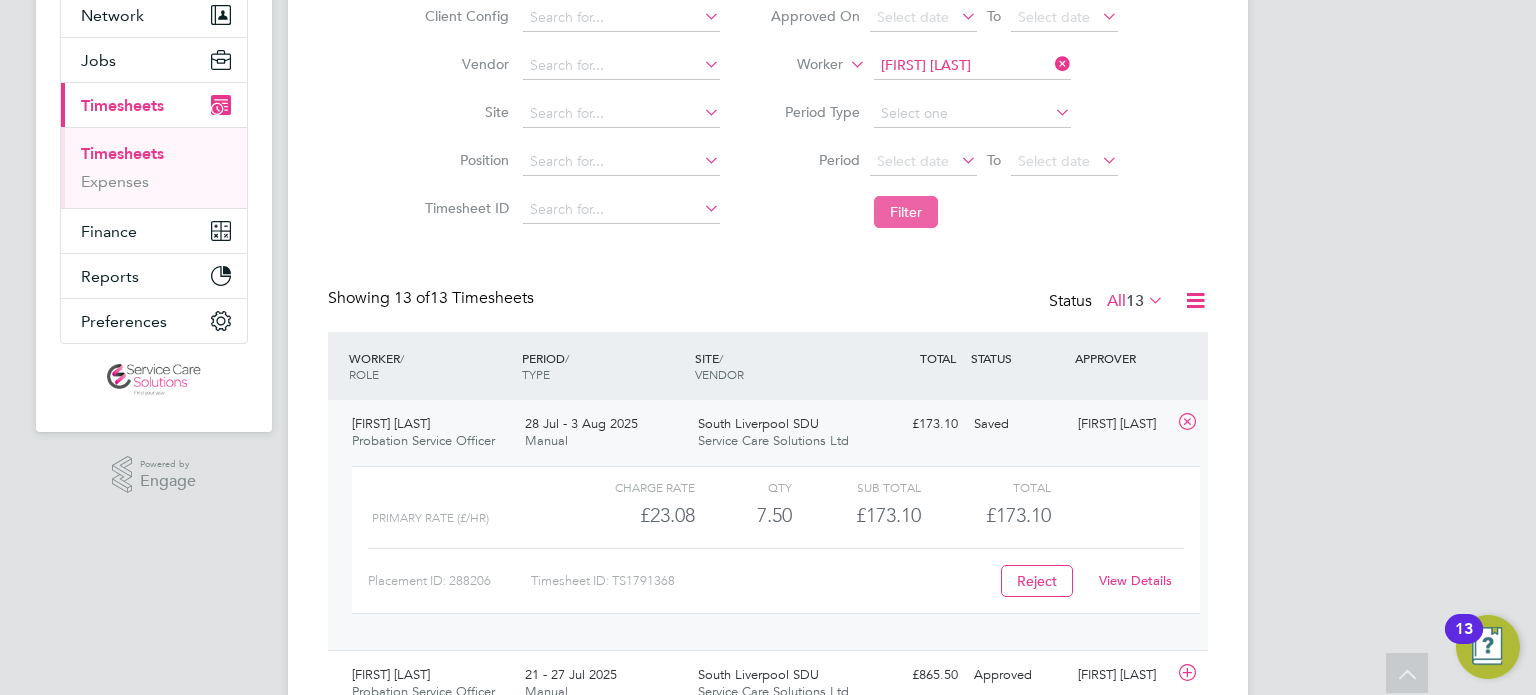 click on "Filter" 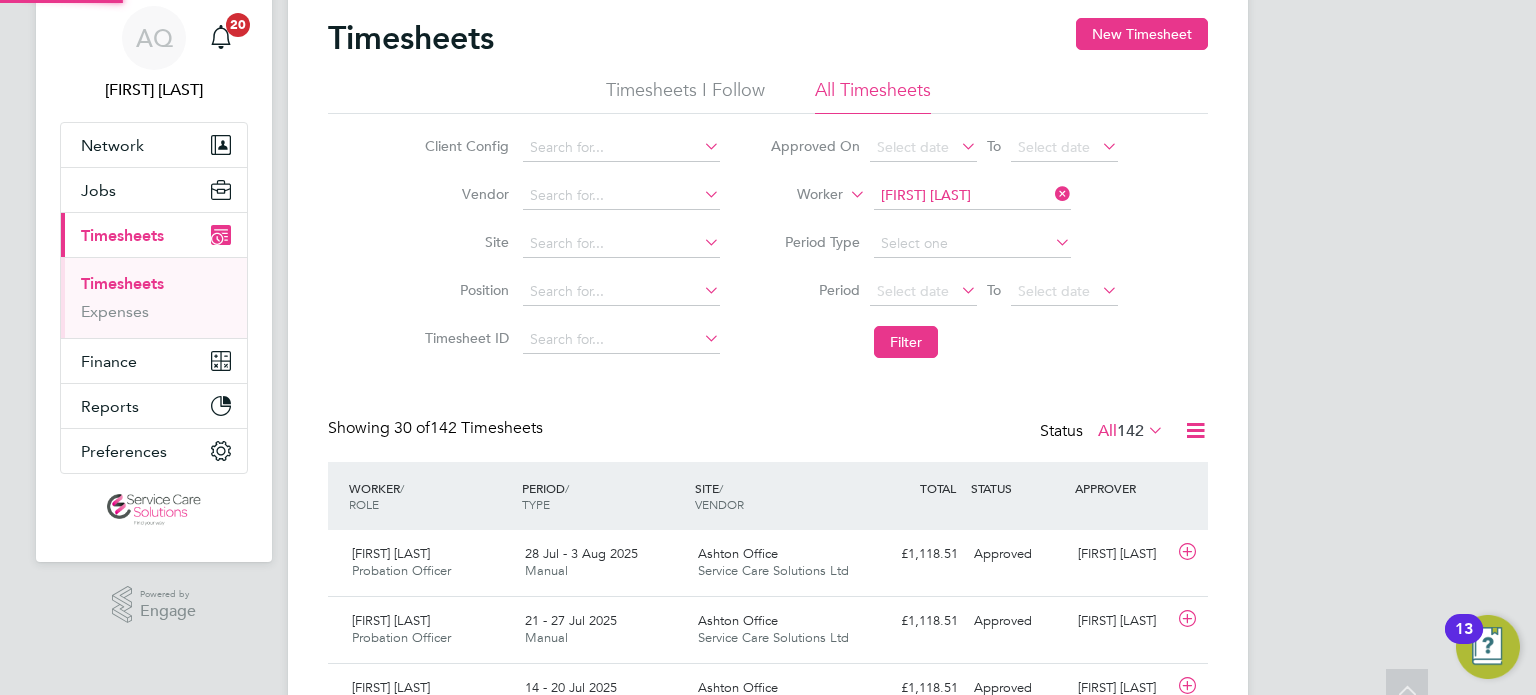 scroll, scrollTop: 200, scrollLeft: 0, axis: vertical 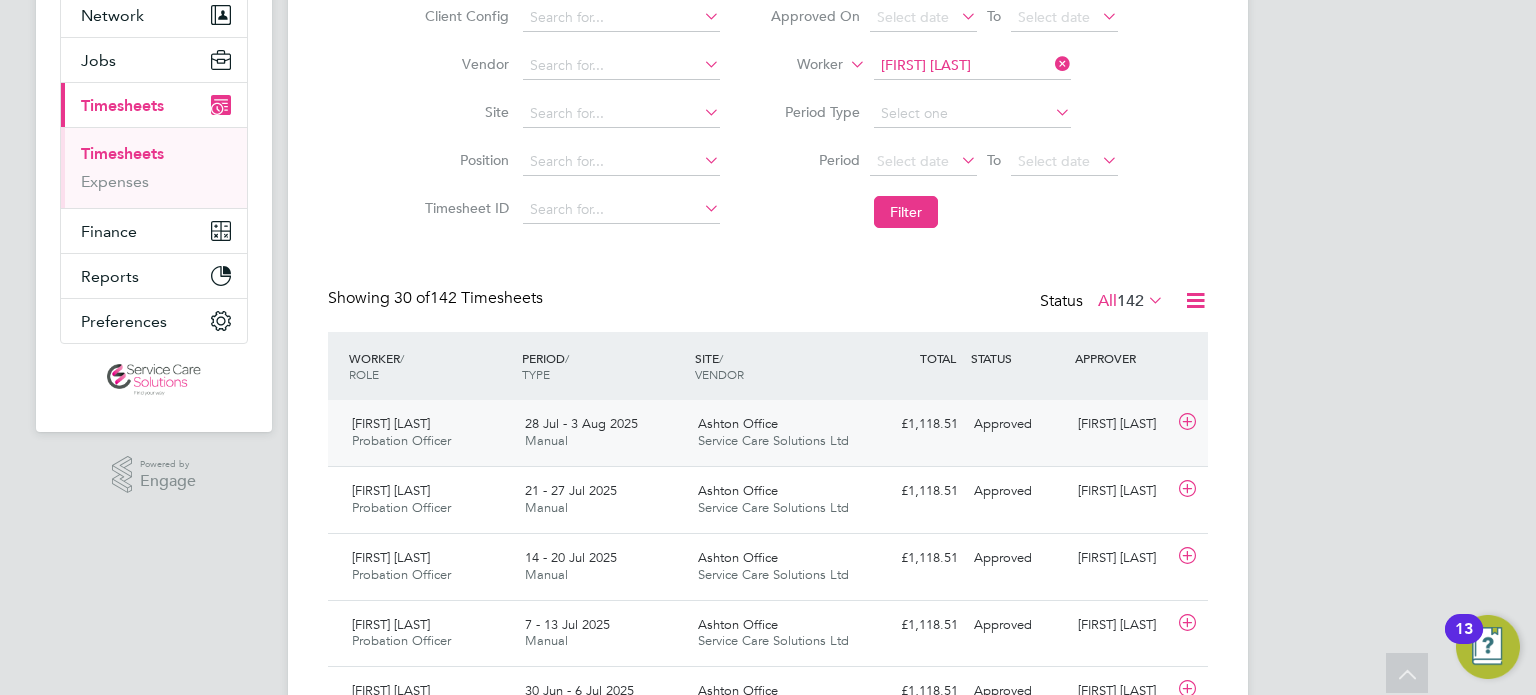 click on "£1,118.51 Approved" 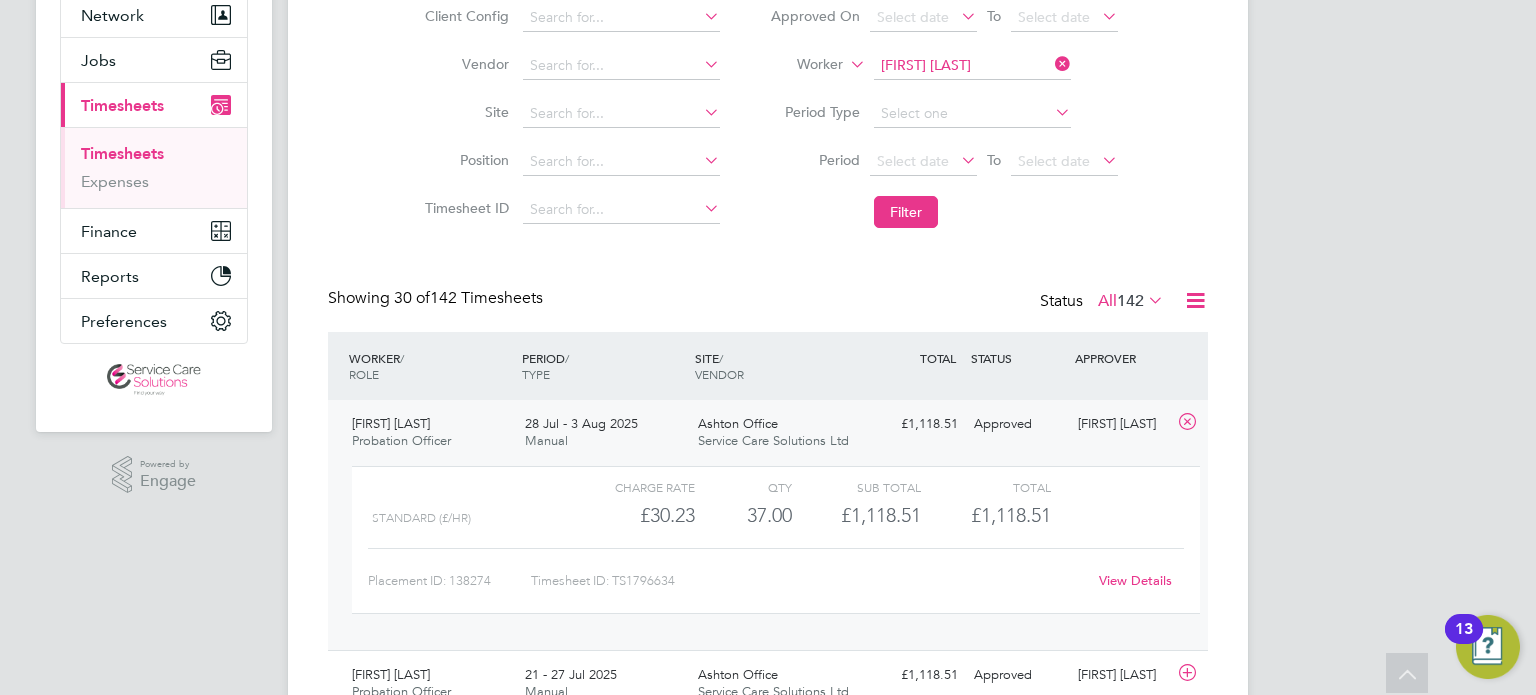 click on "View Details" 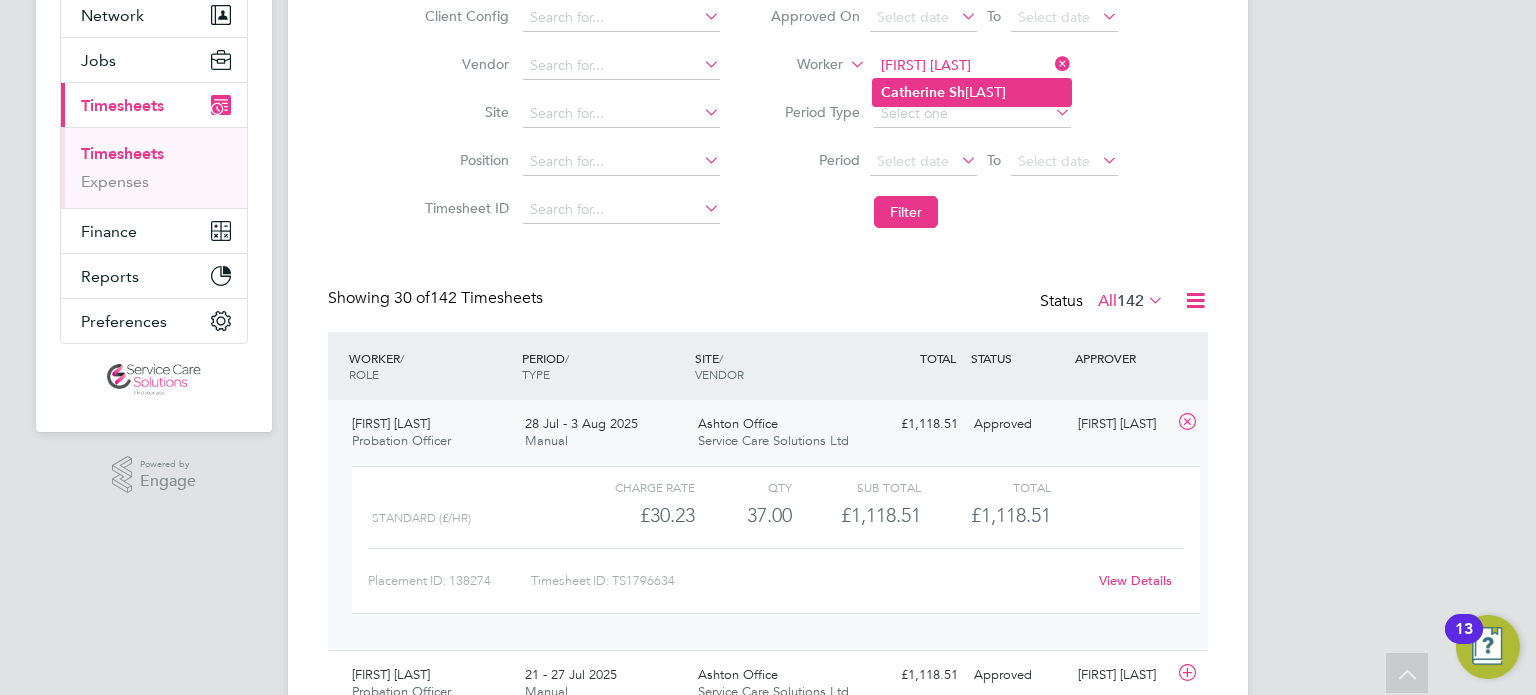 click on "[FIRST]   [LAST]" 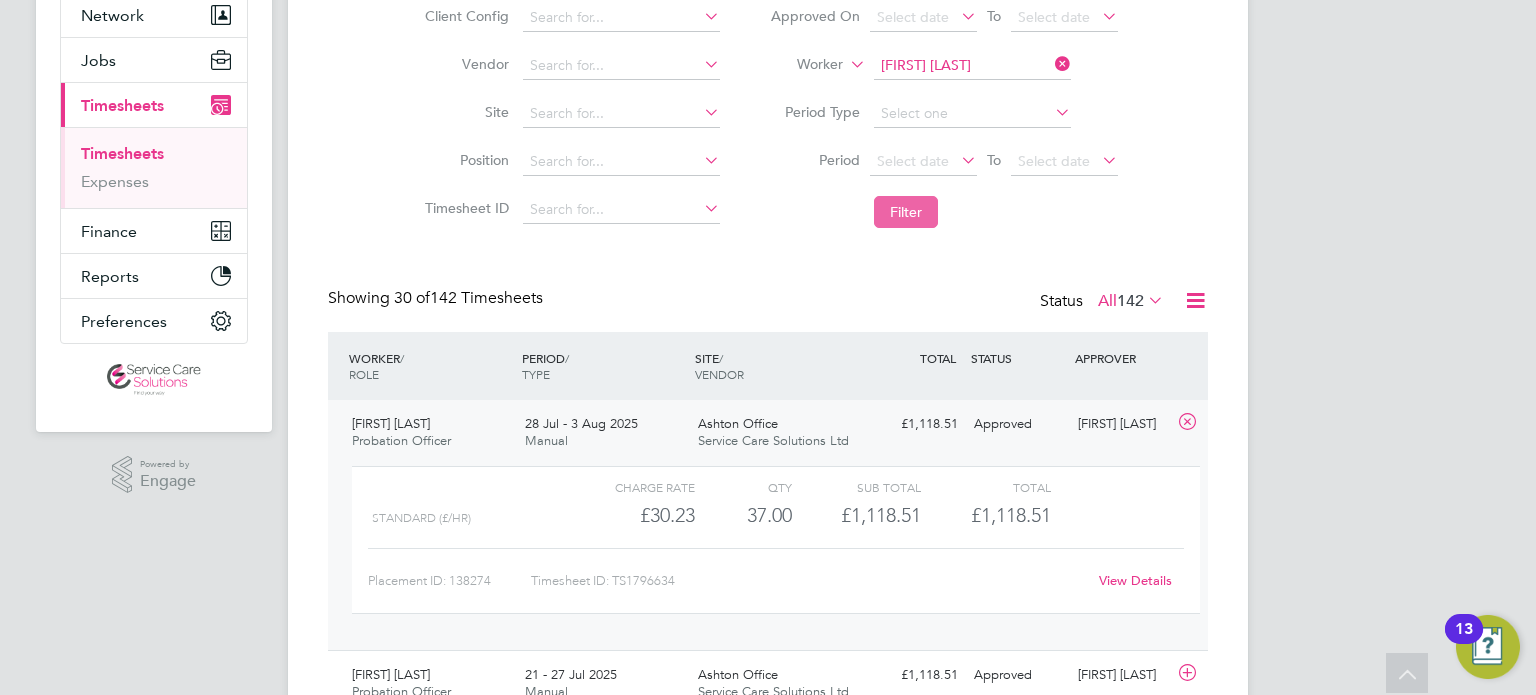 click on "Filter" 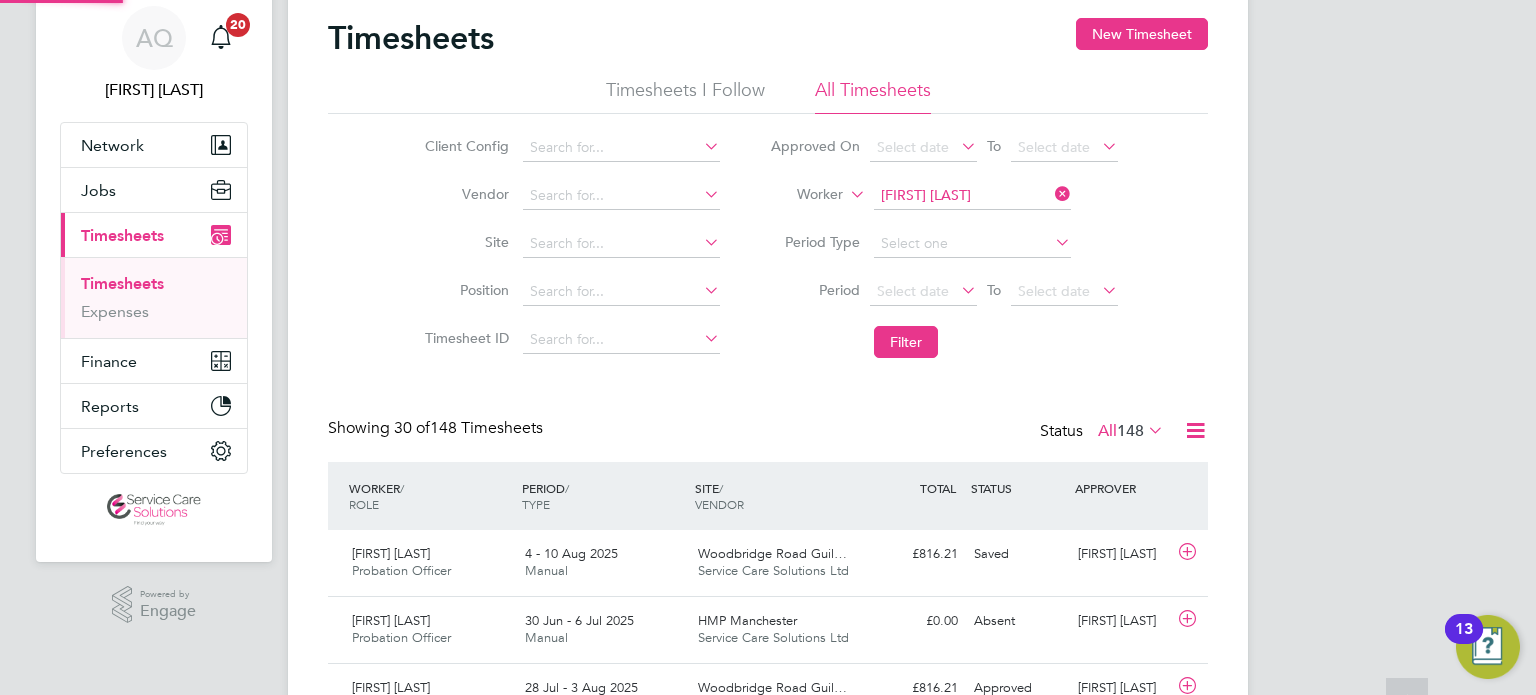 scroll, scrollTop: 200, scrollLeft: 0, axis: vertical 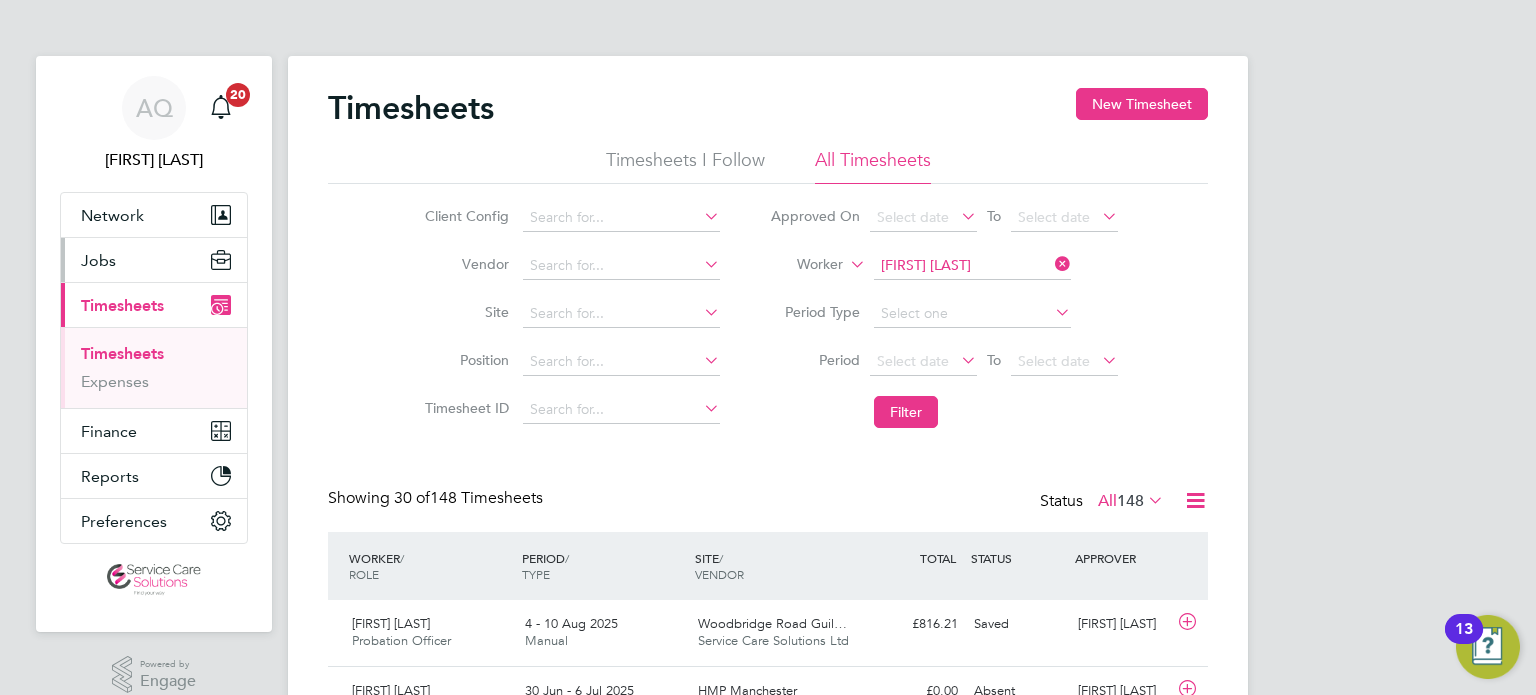 click on "Jobs" at bounding box center [98, 260] 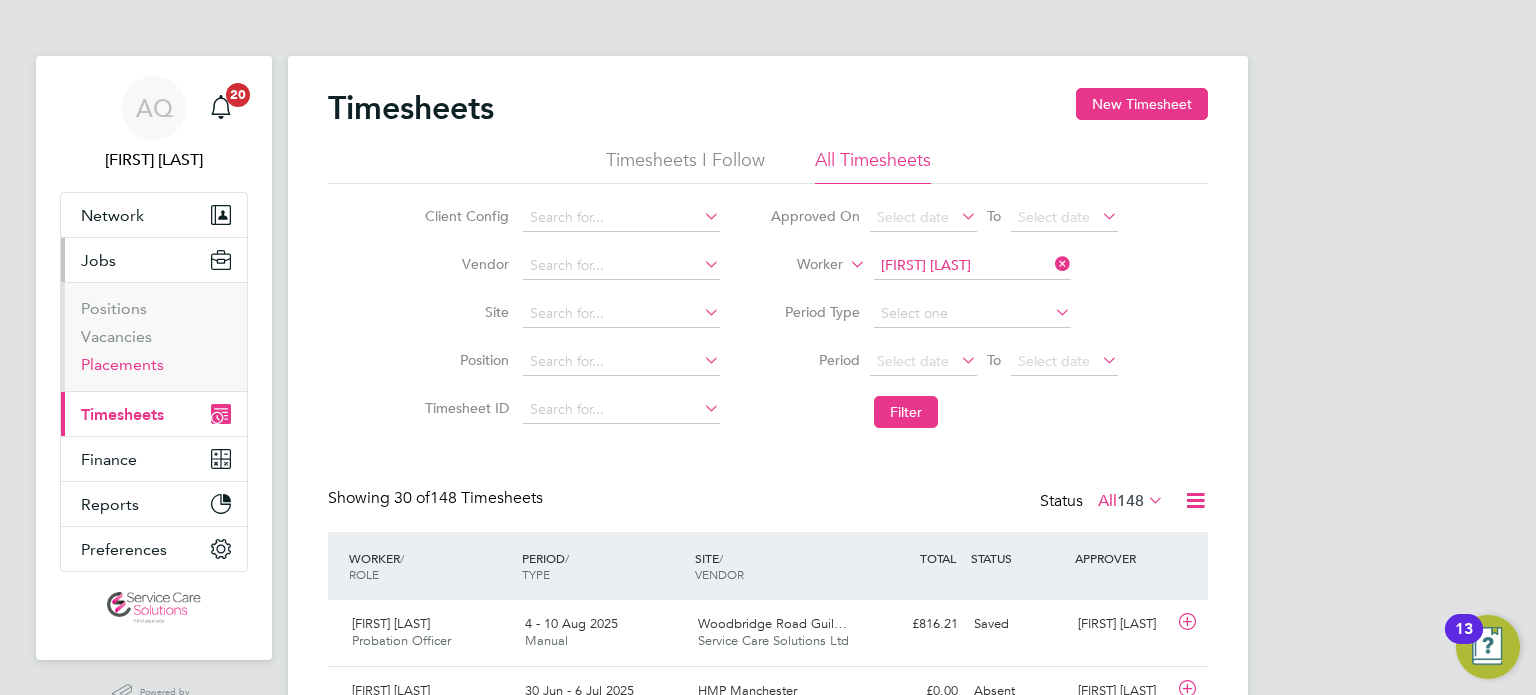 click on "Placements" at bounding box center (122, 364) 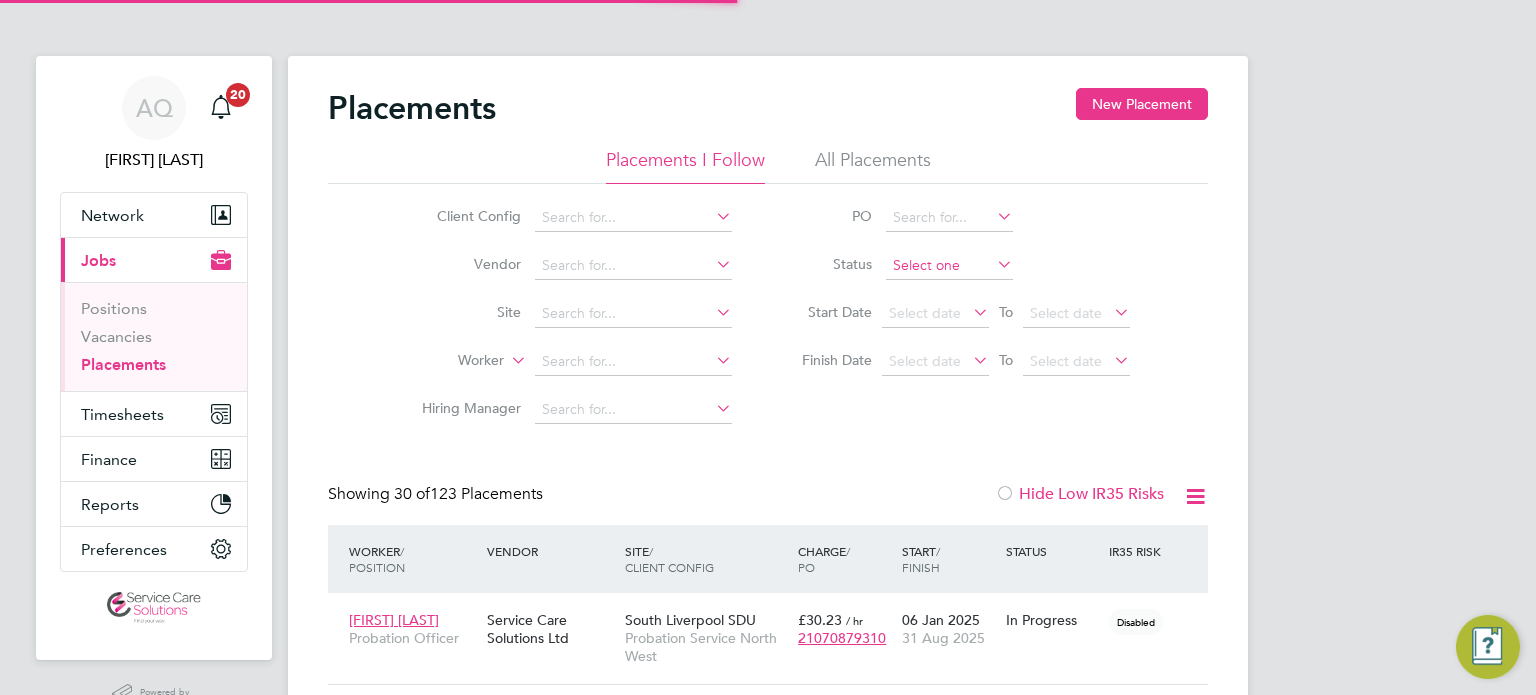 scroll, scrollTop: 9, scrollLeft: 9, axis: both 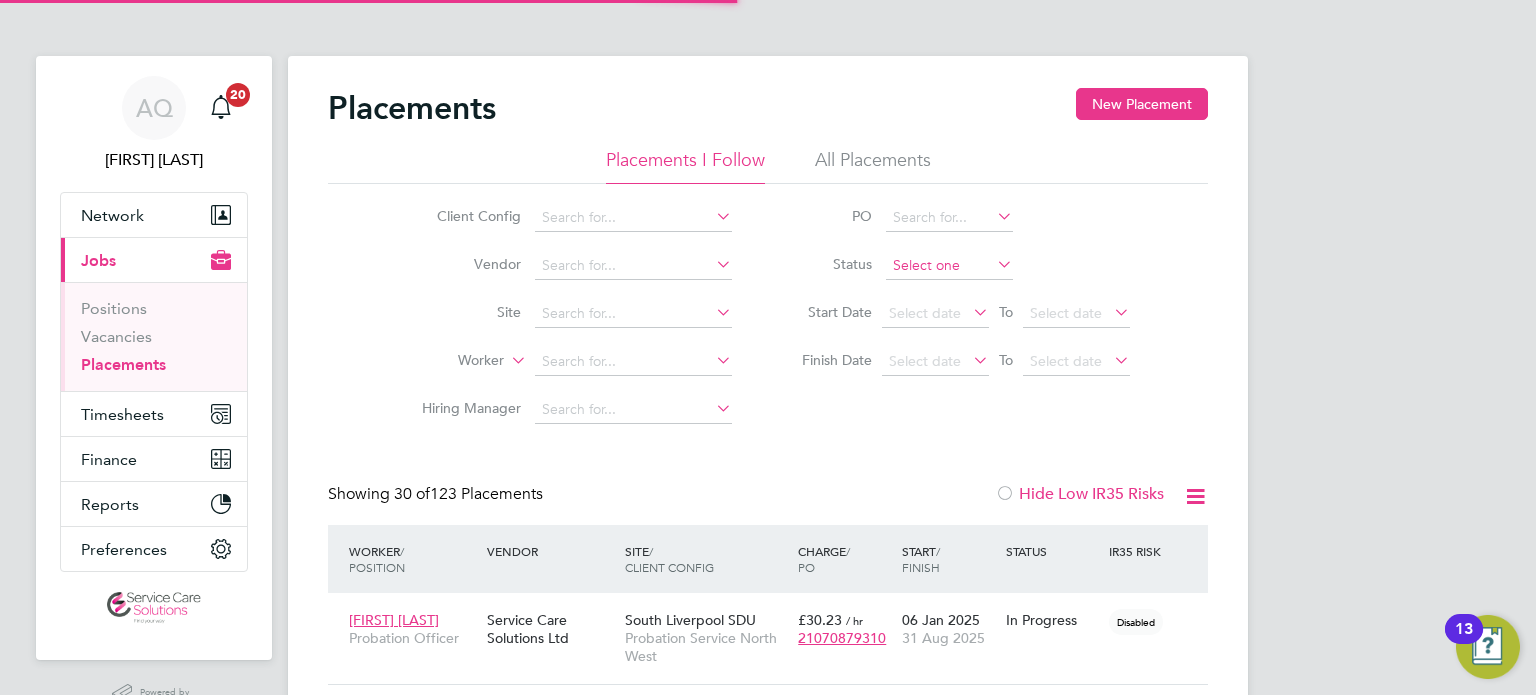 click 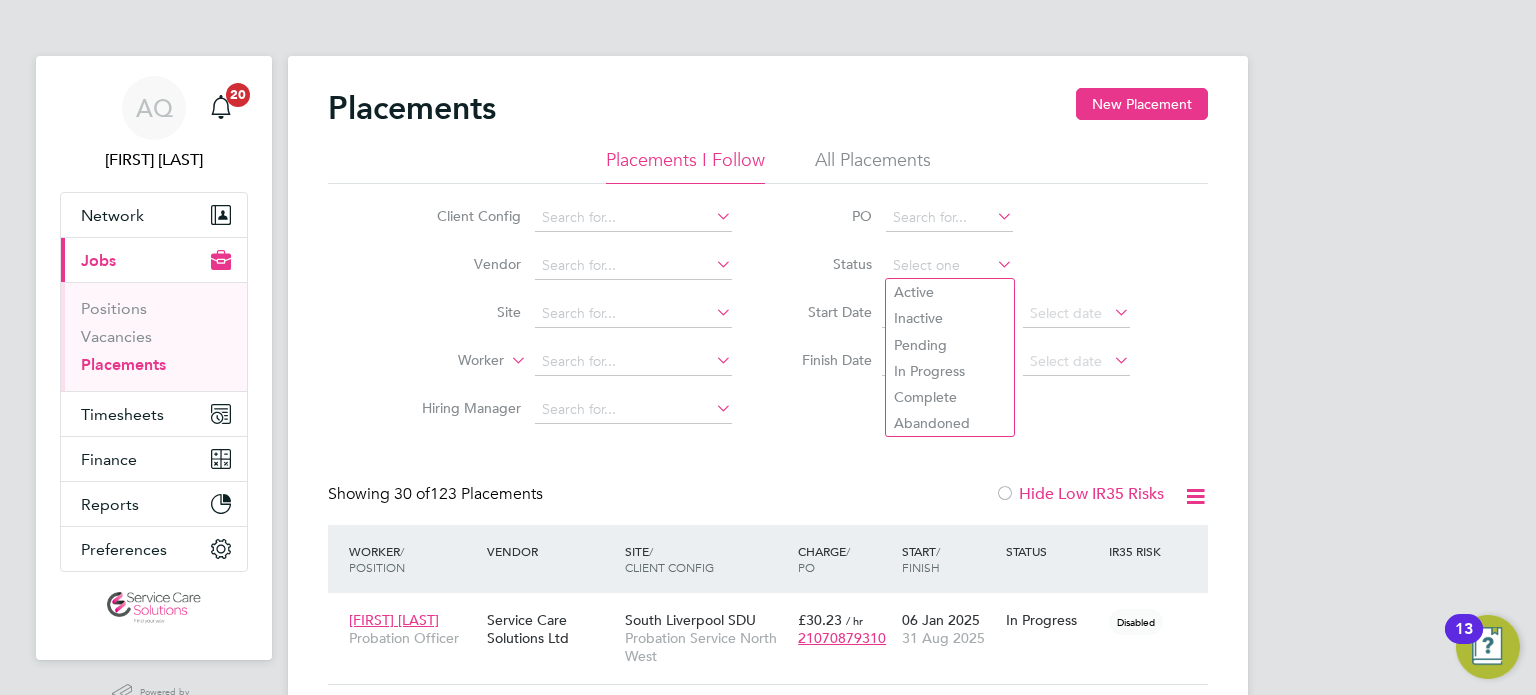 drag, startPoint x: 927, startPoint y: 287, endPoint x: 818, endPoint y: 312, distance: 111.83023 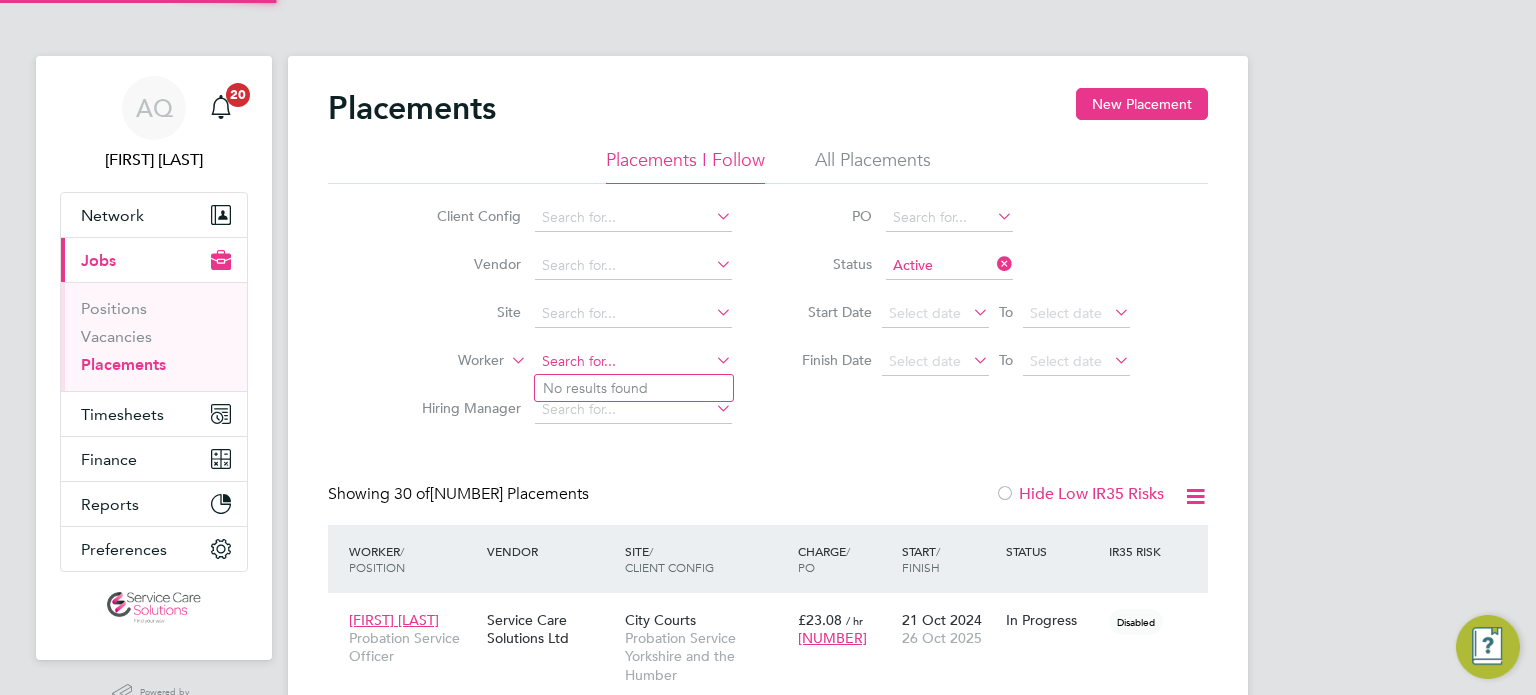 click 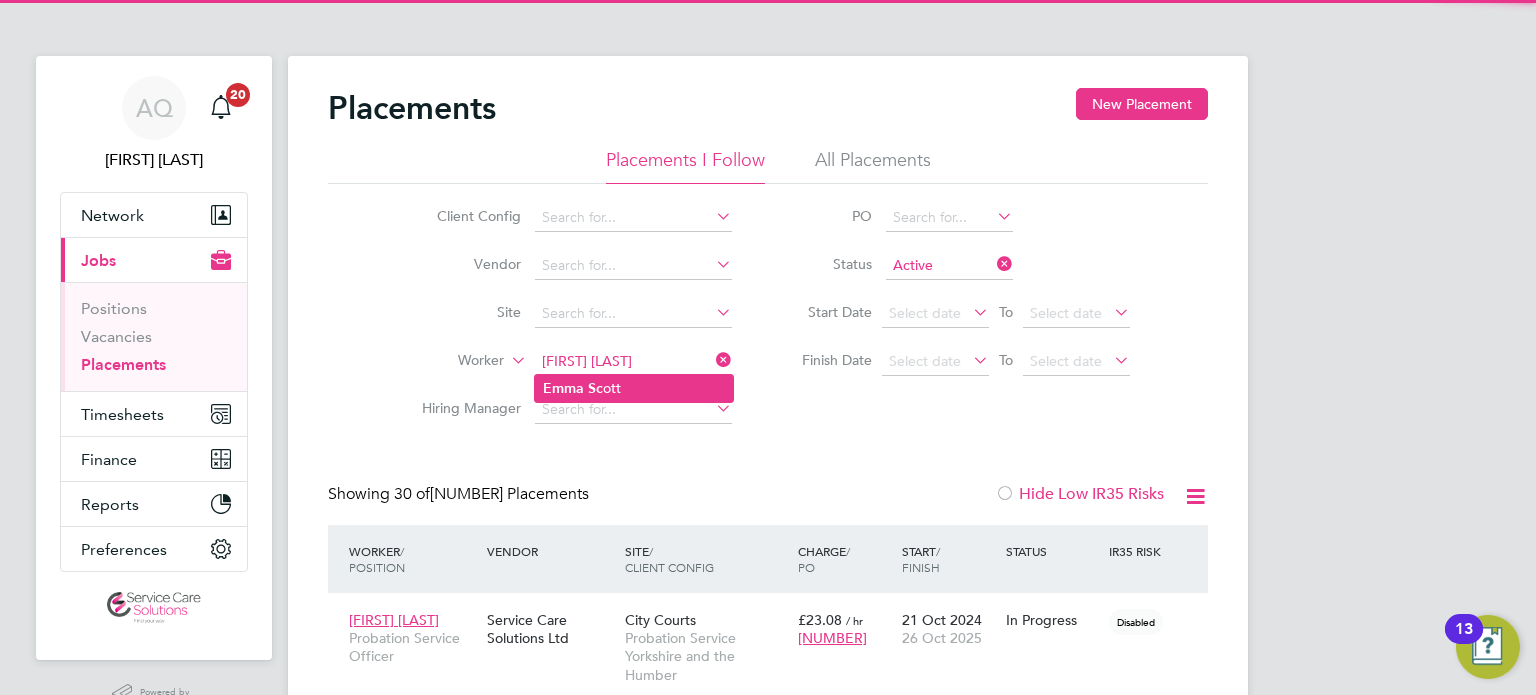 click on "[FIRST]  [LAST]" 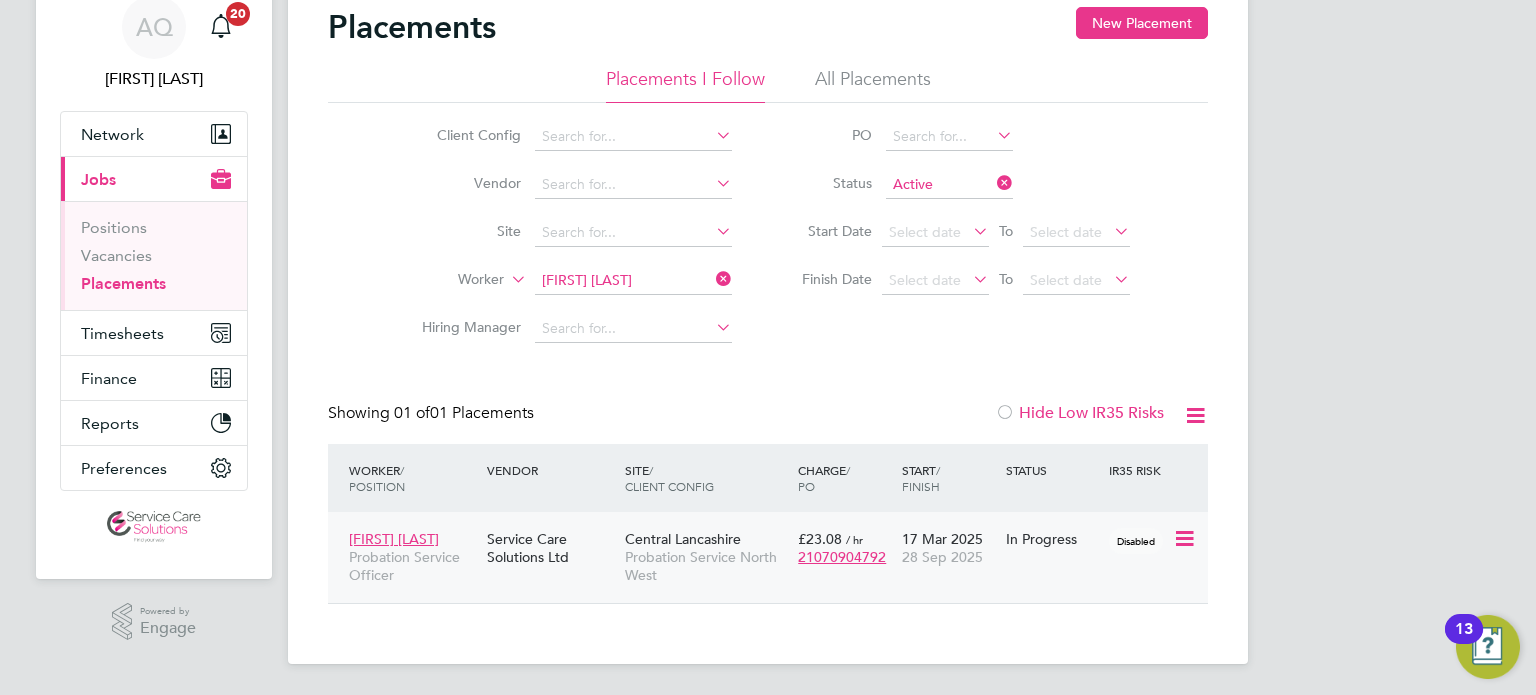 click on "[DATE] [DATE]" 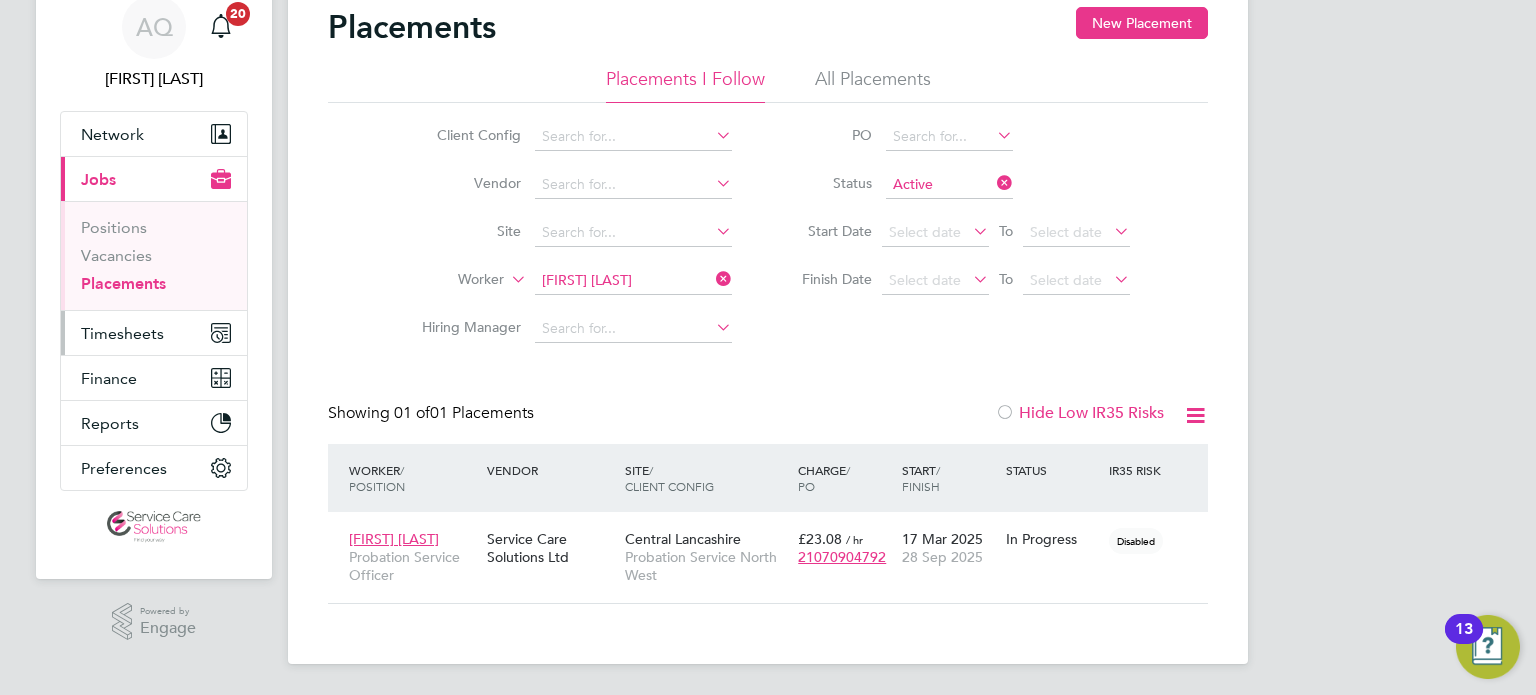 click on "Timesheets" at bounding box center (122, 333) 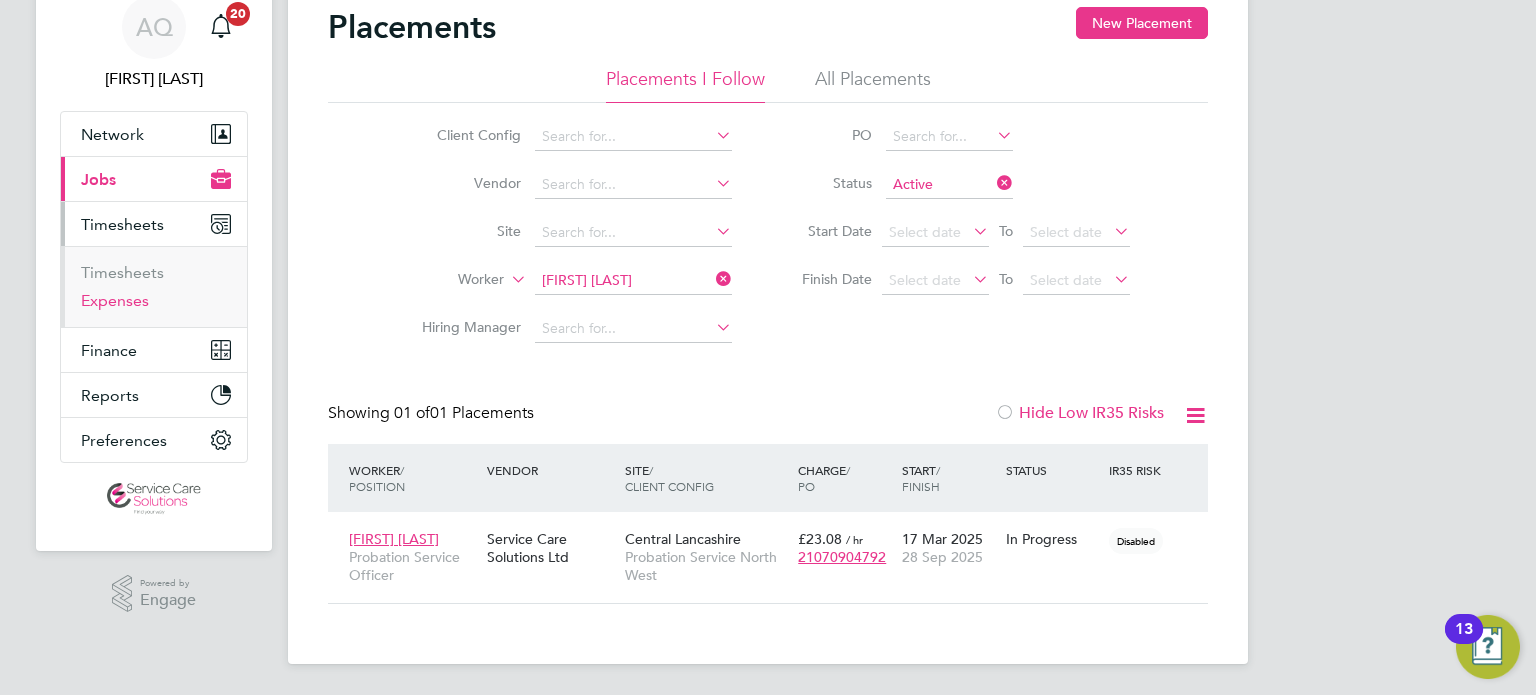 click on "Expenses" at bounding box center (115, 300) 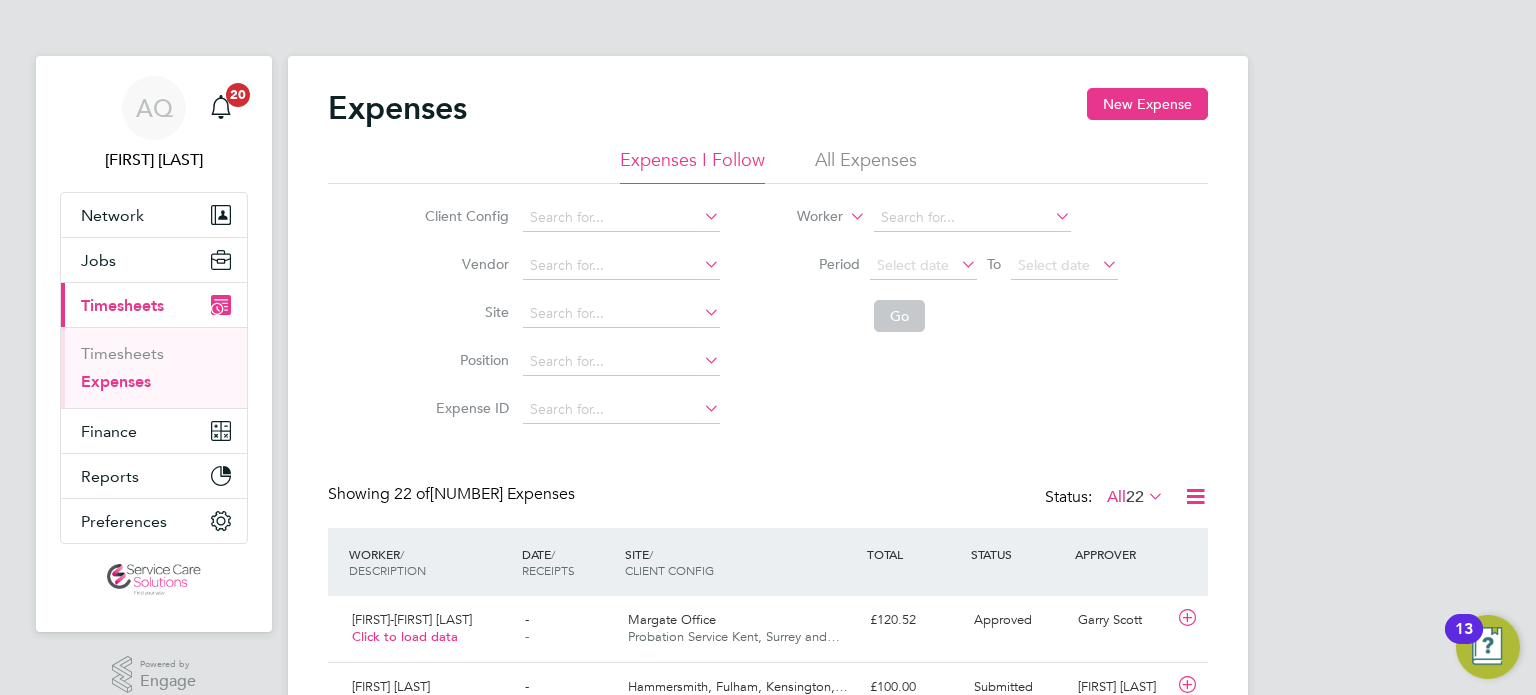 click on "All Expenses" 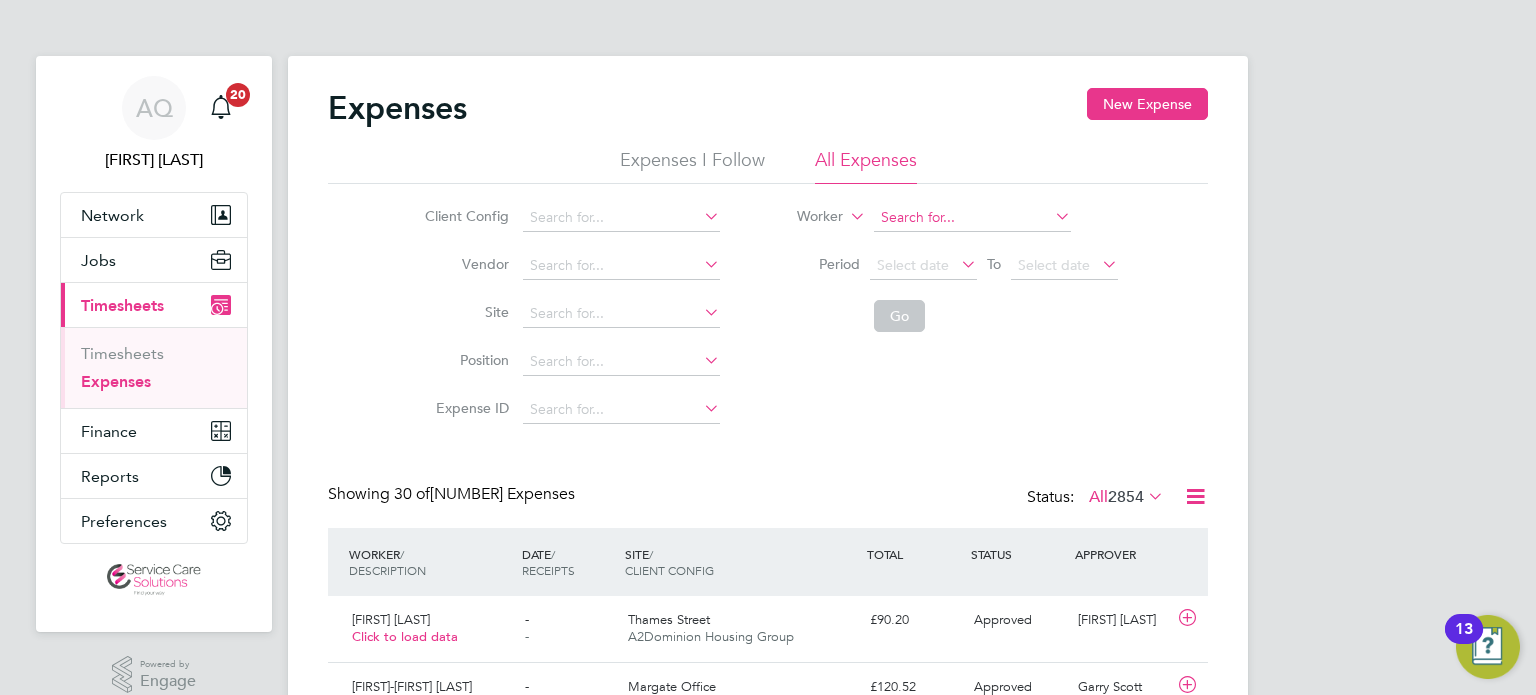 click 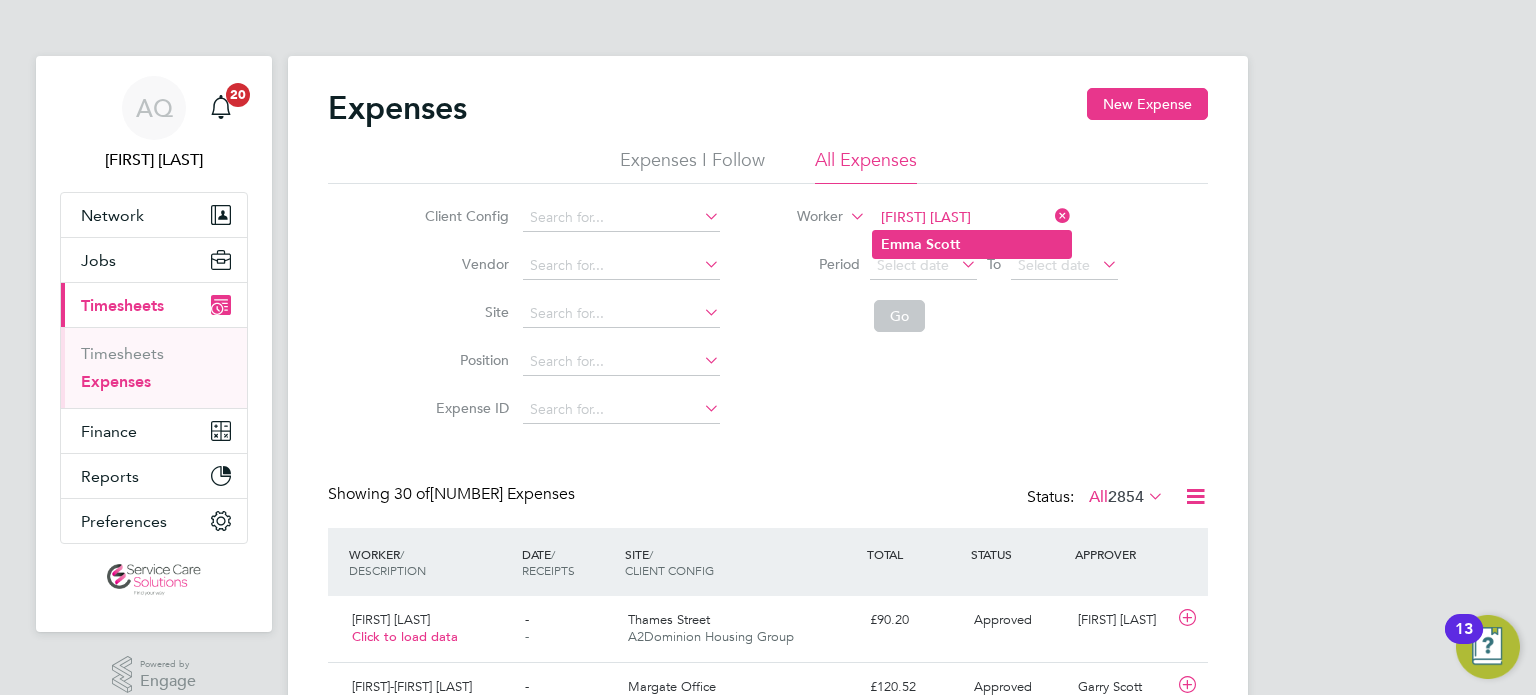 click on "Emma" 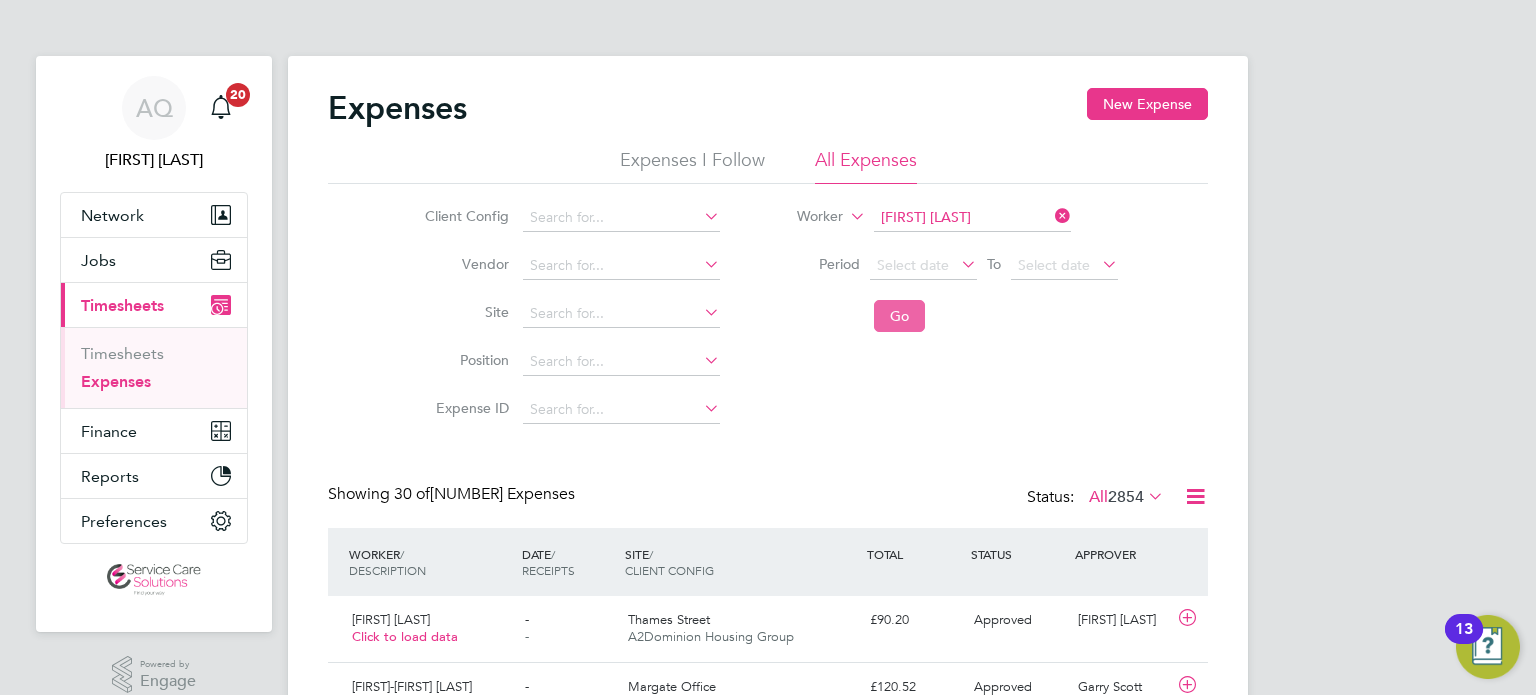 click on "Go" 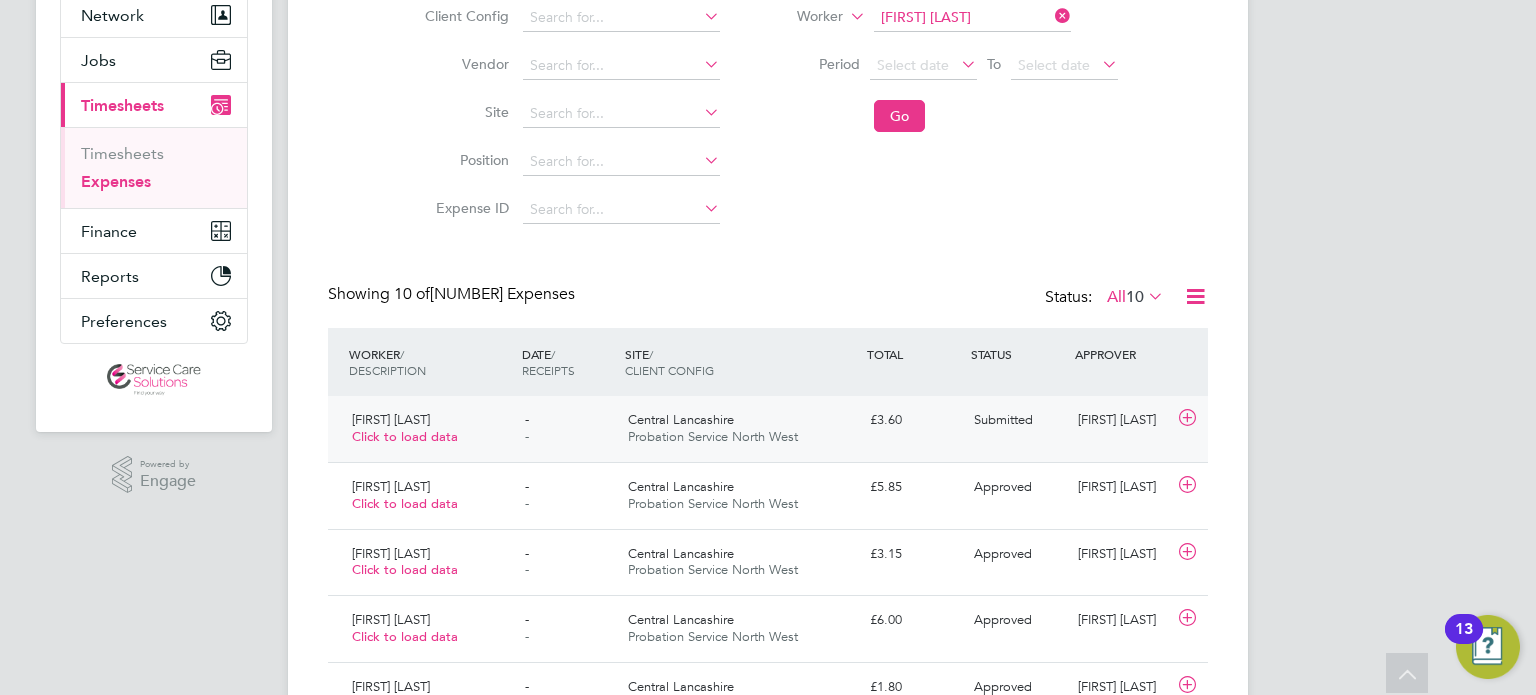click on "[FIRST] [LAST]" 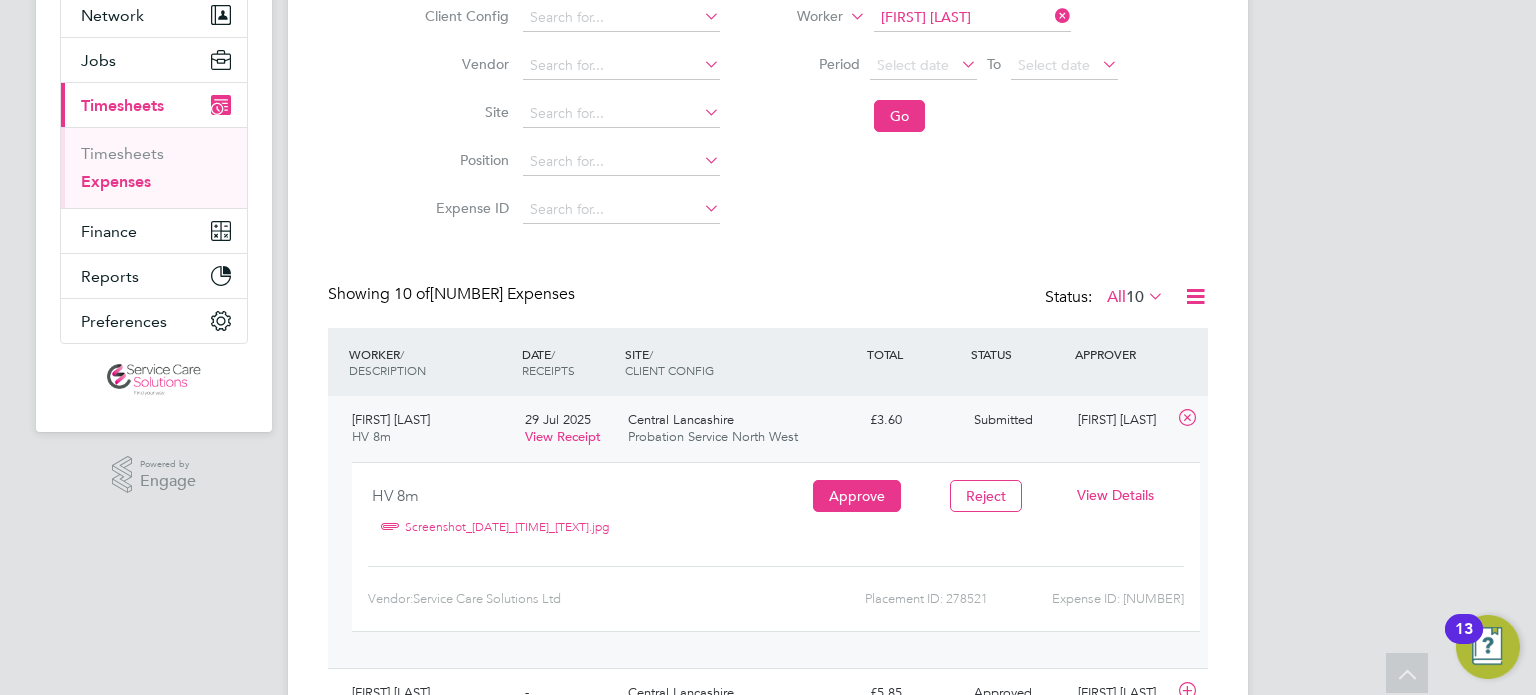 click on "View Details" 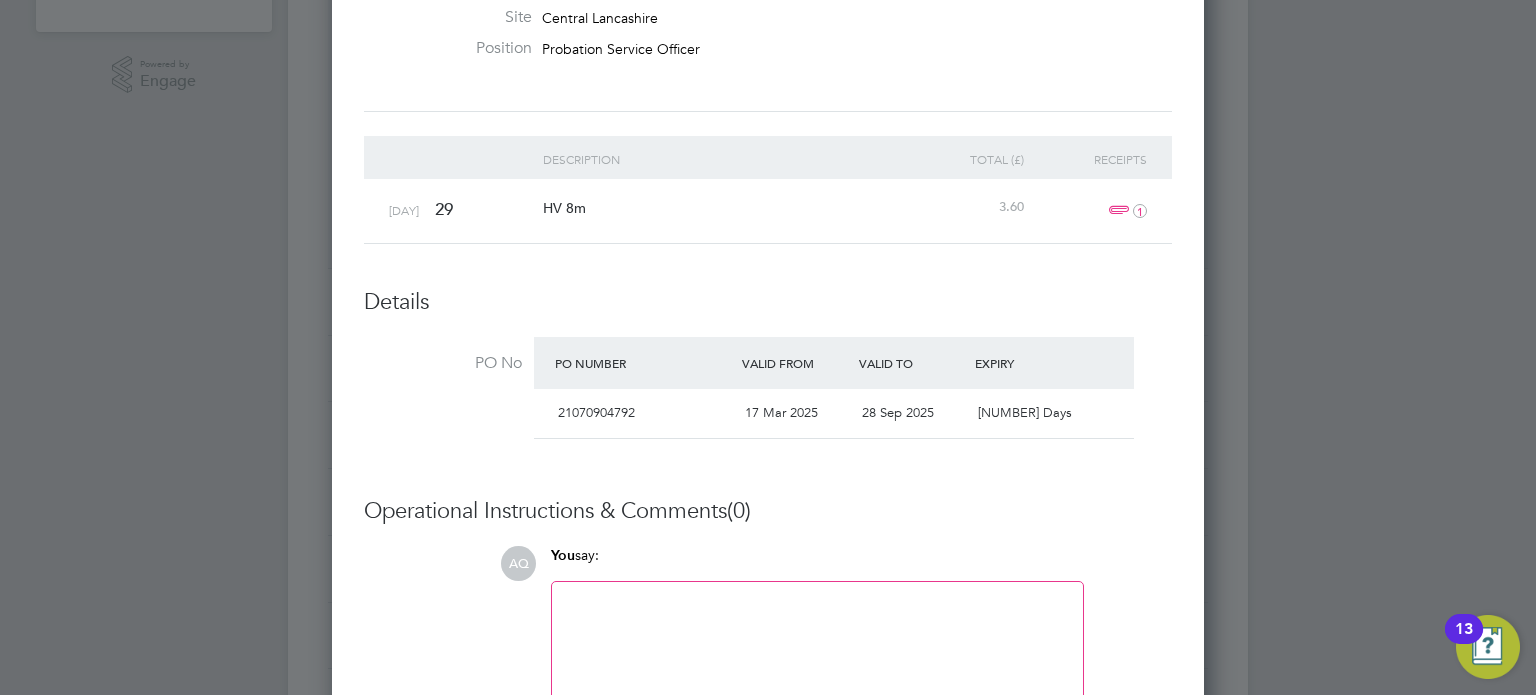 click at bounding box center [817, 637] 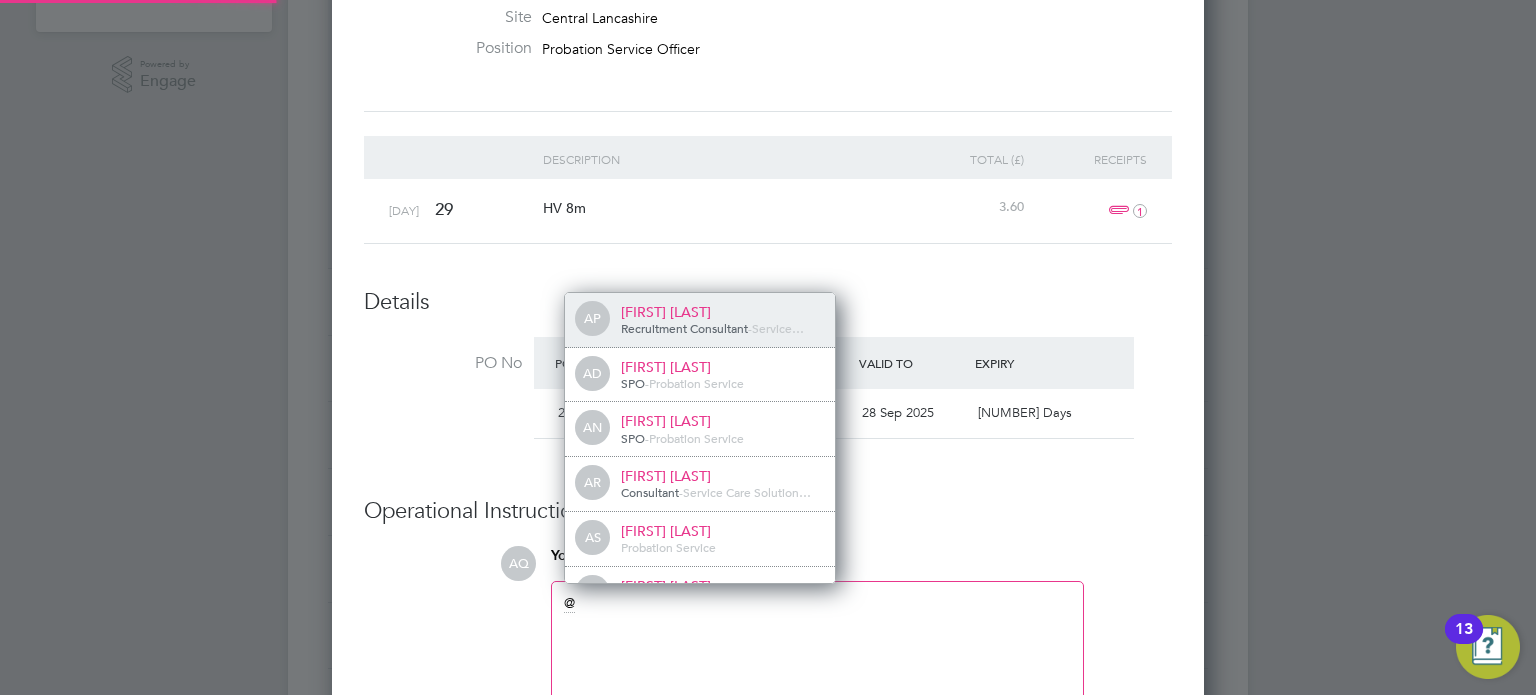 type 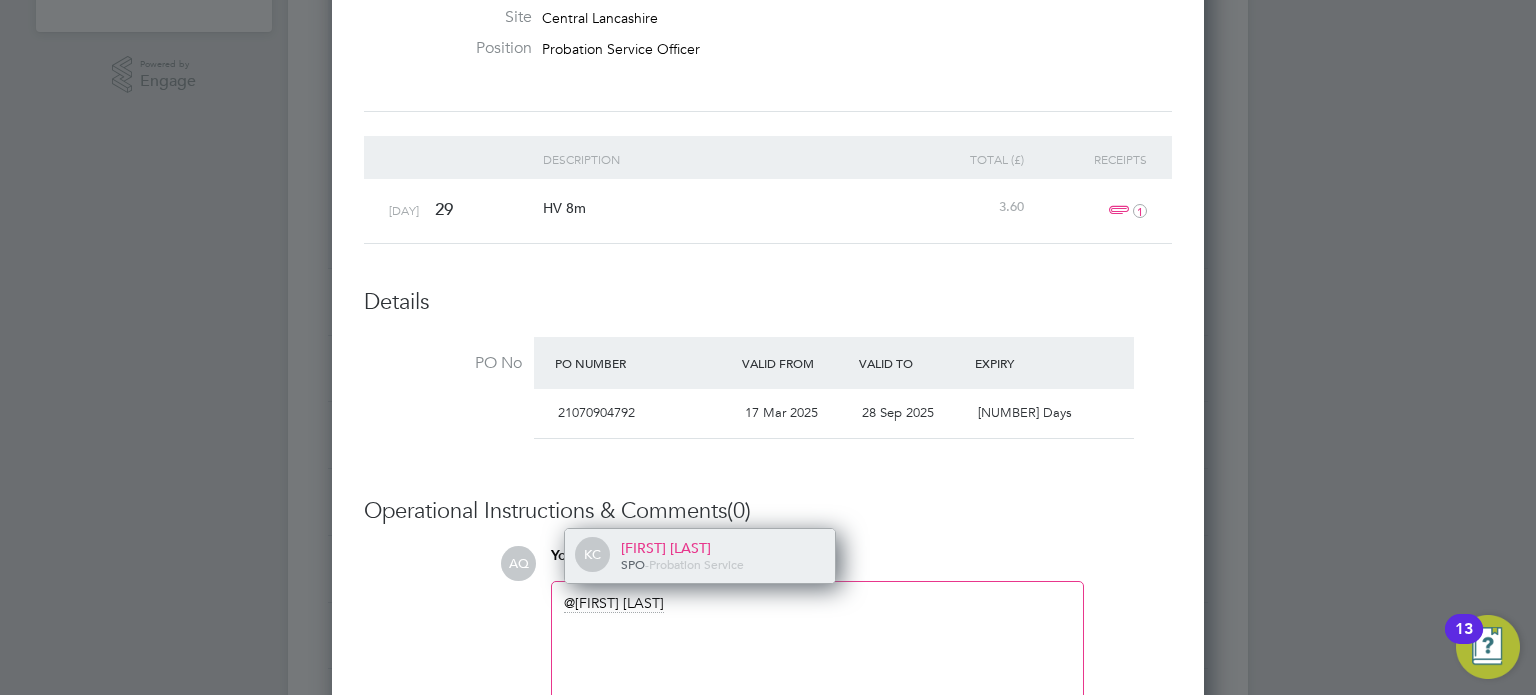 click on "[FIRST] [LAST]" 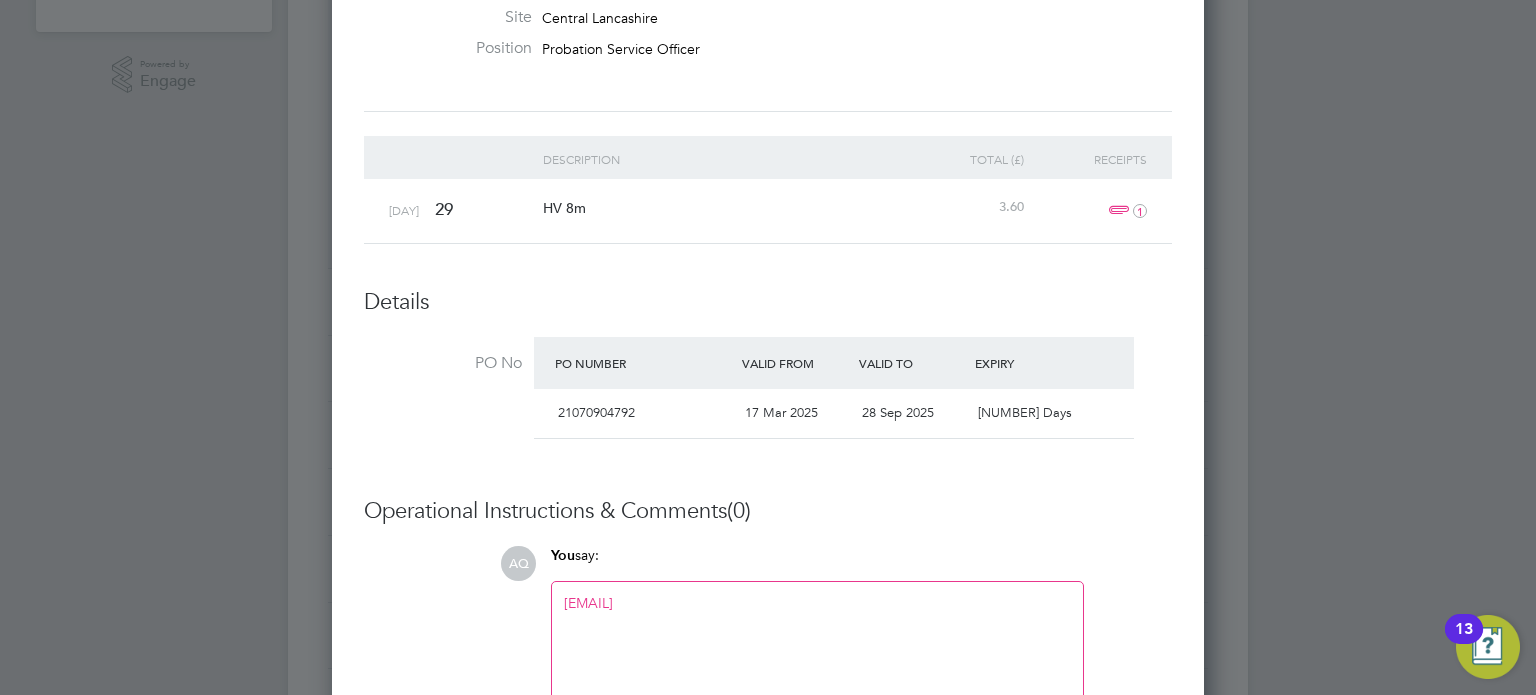 type 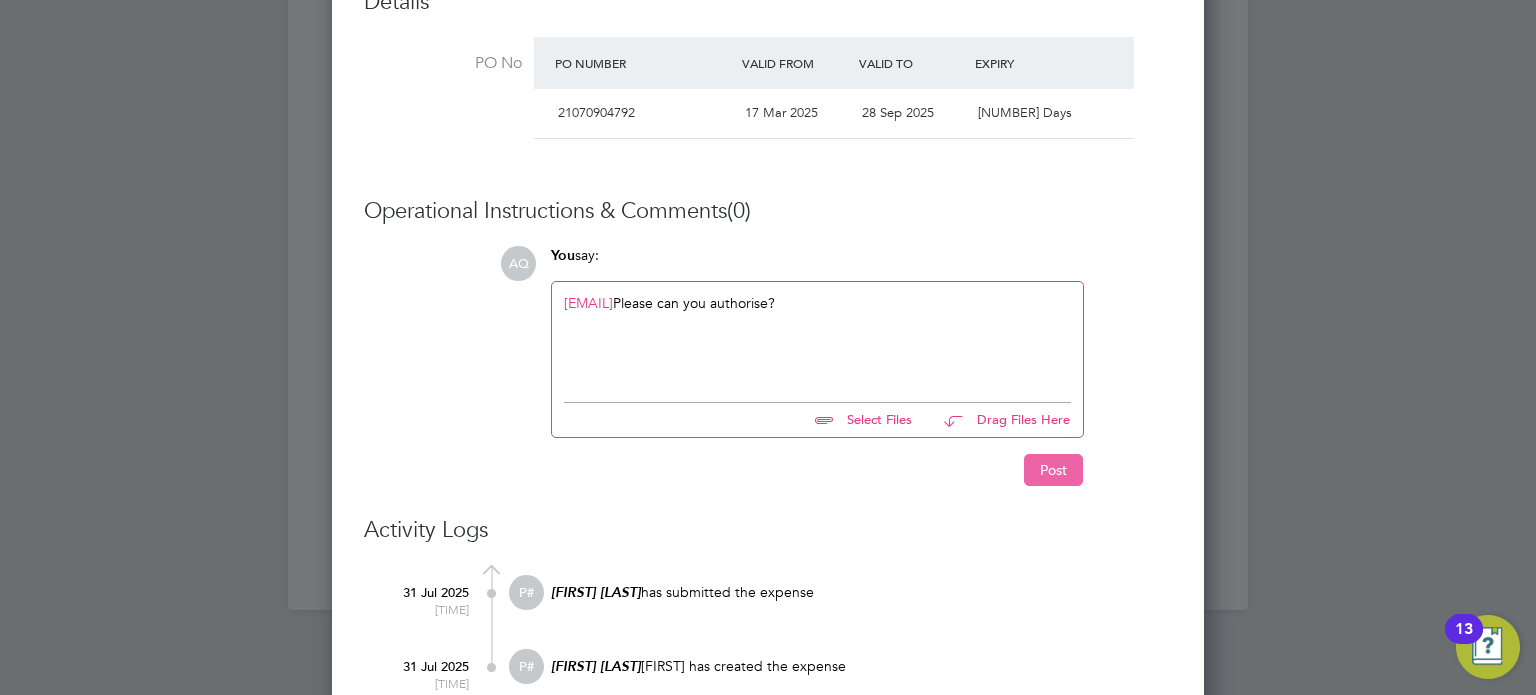 click on "Post" at bounding box center [1053, 470] 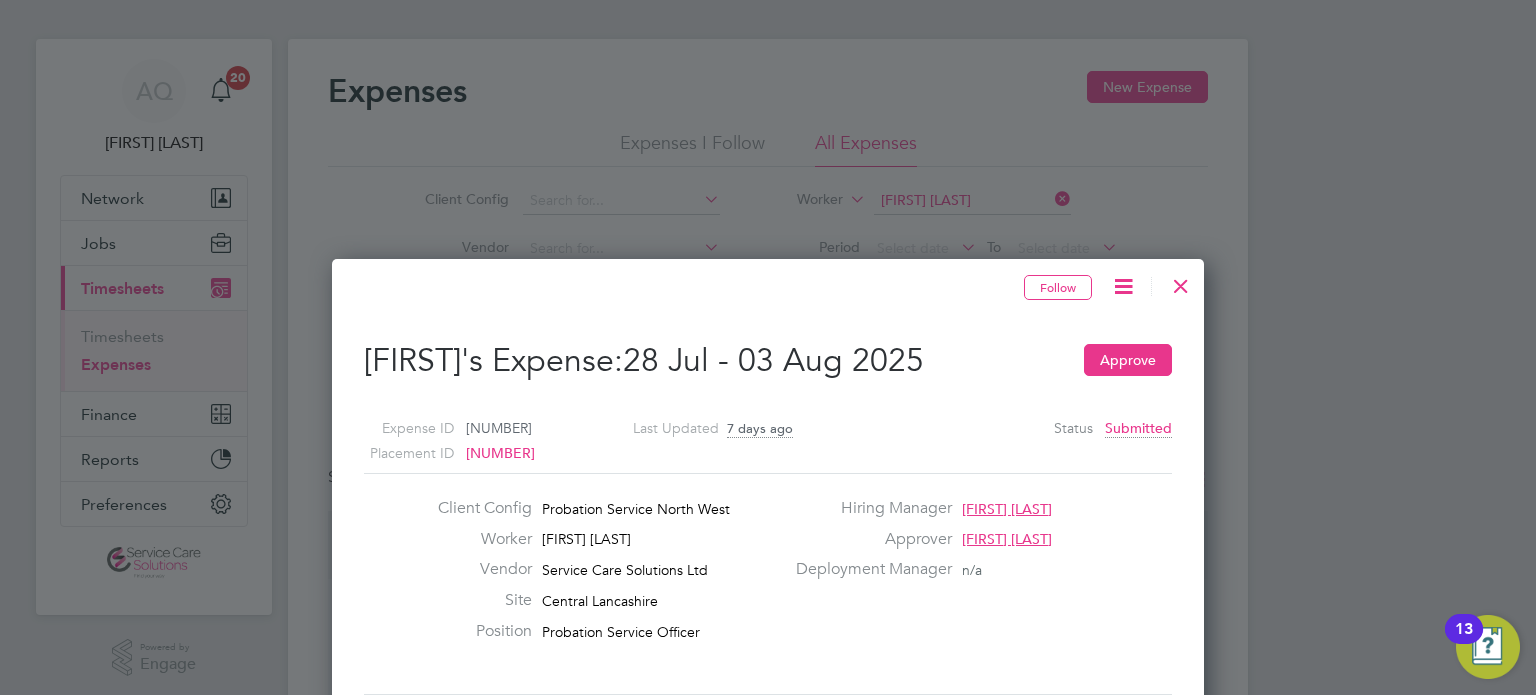 scroll, scrollTop: 0, scrollLeft: 0, axis: both 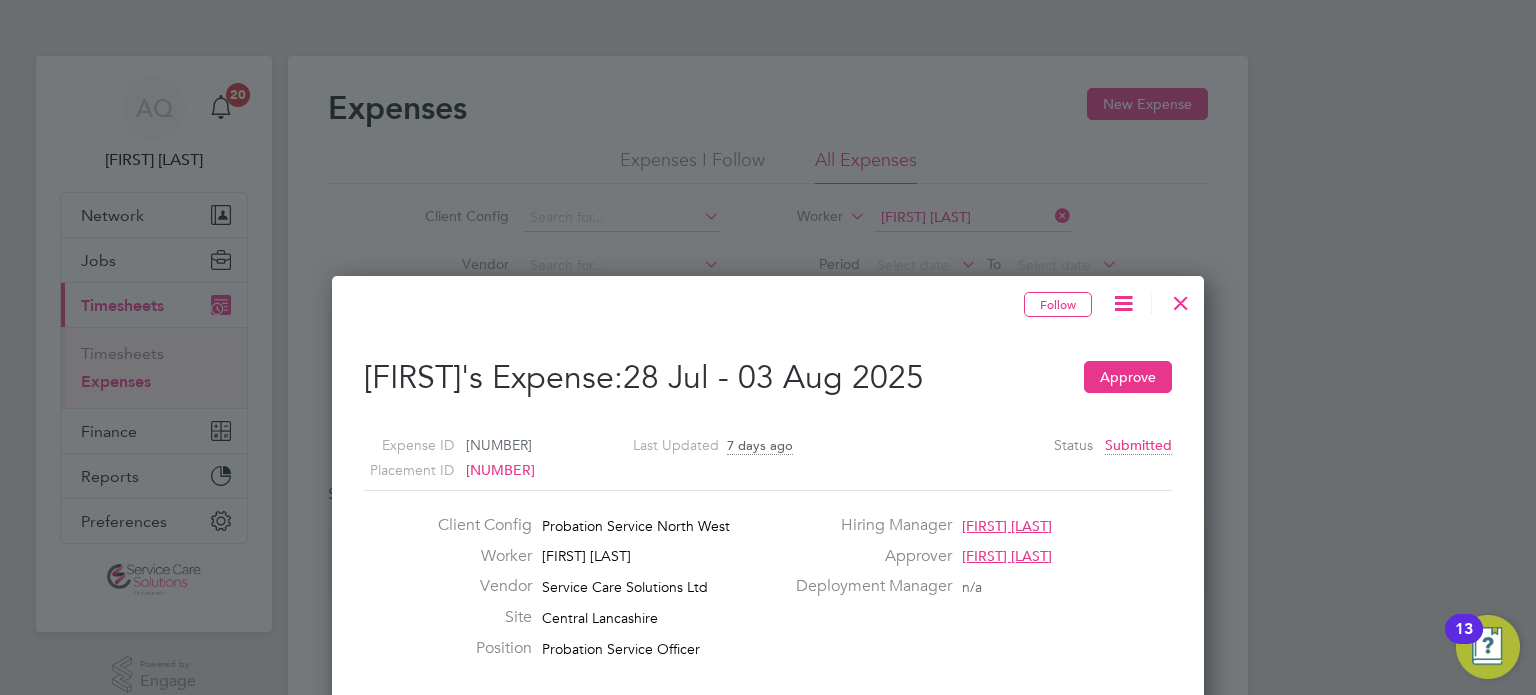 drag, startPoint x: 979, startPoint y: 167, endPoint x: 1116, endPoint y: 230, distance: 150.79124 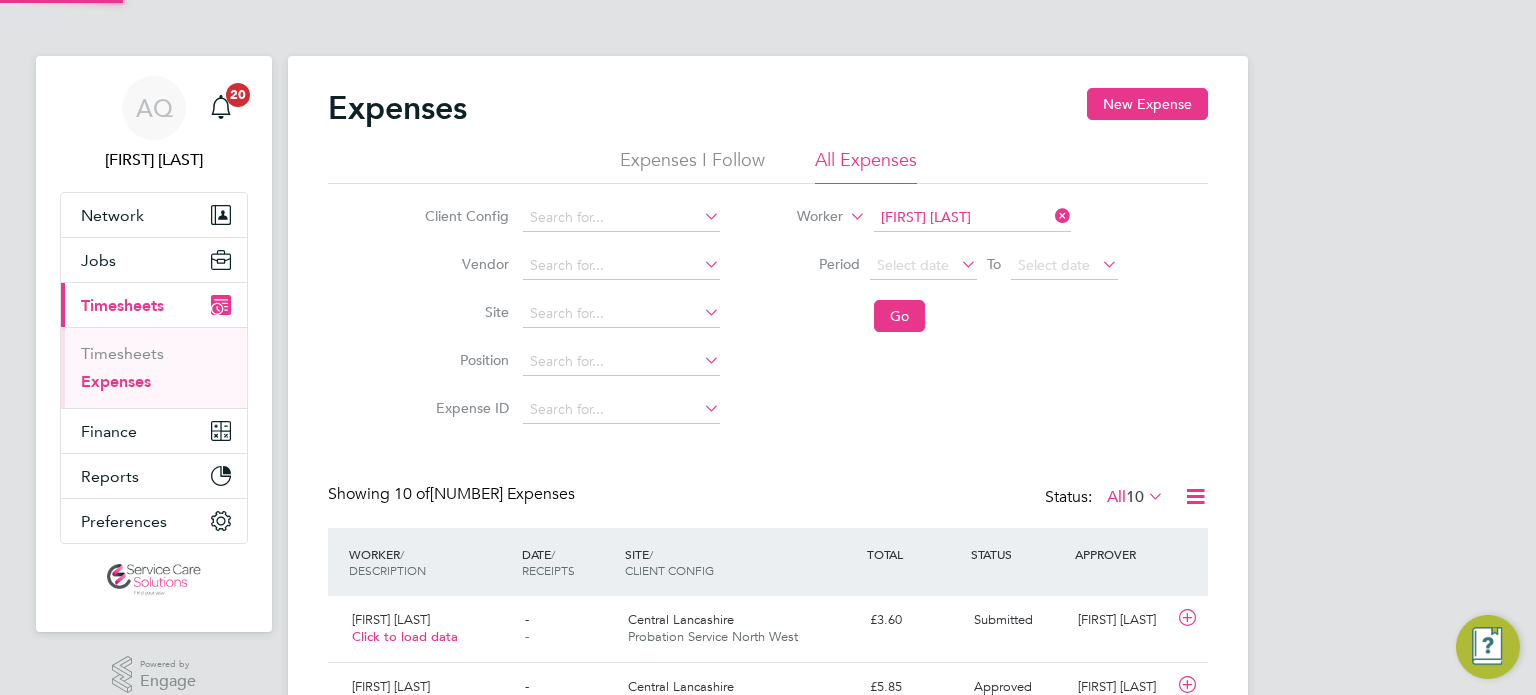 scroll, scrollTop: 76, scrollLeft: 0, axis: vertical 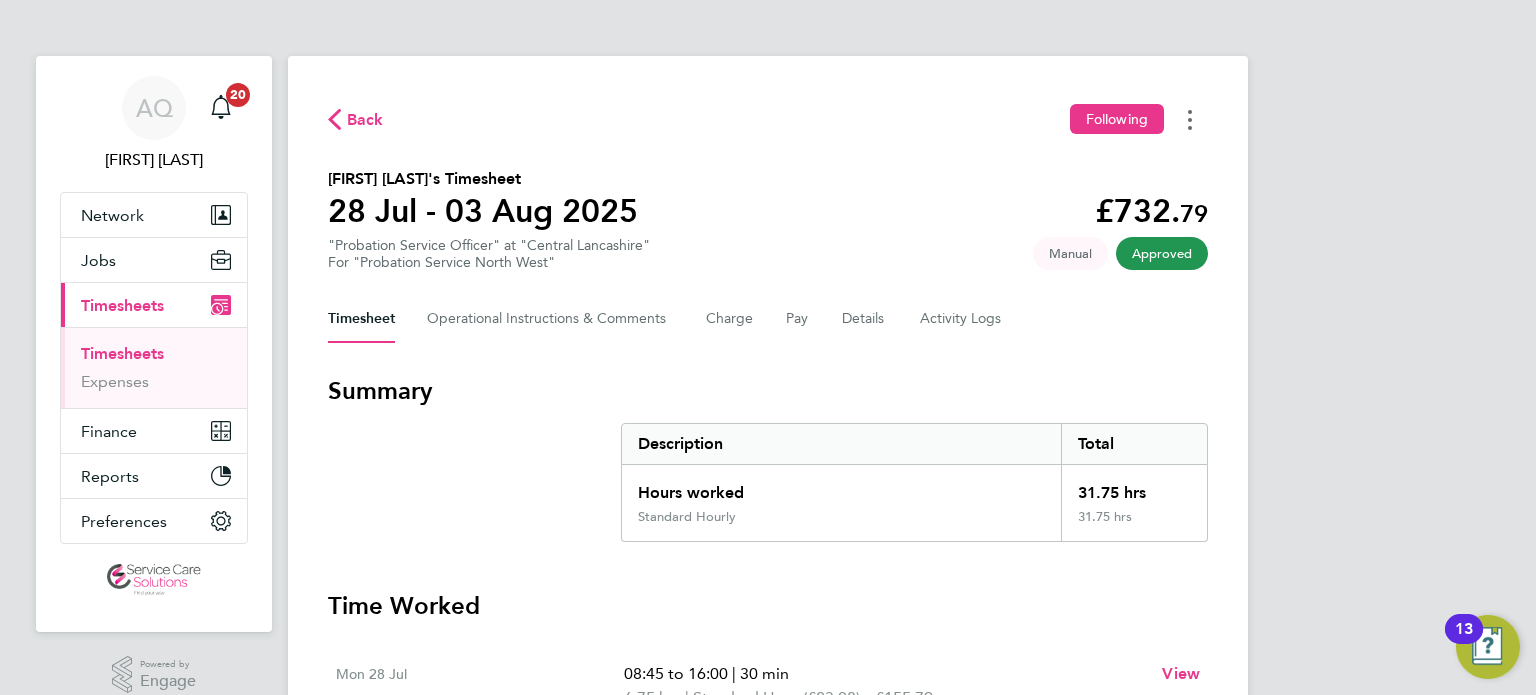 click at bounding box center (1190, 119) 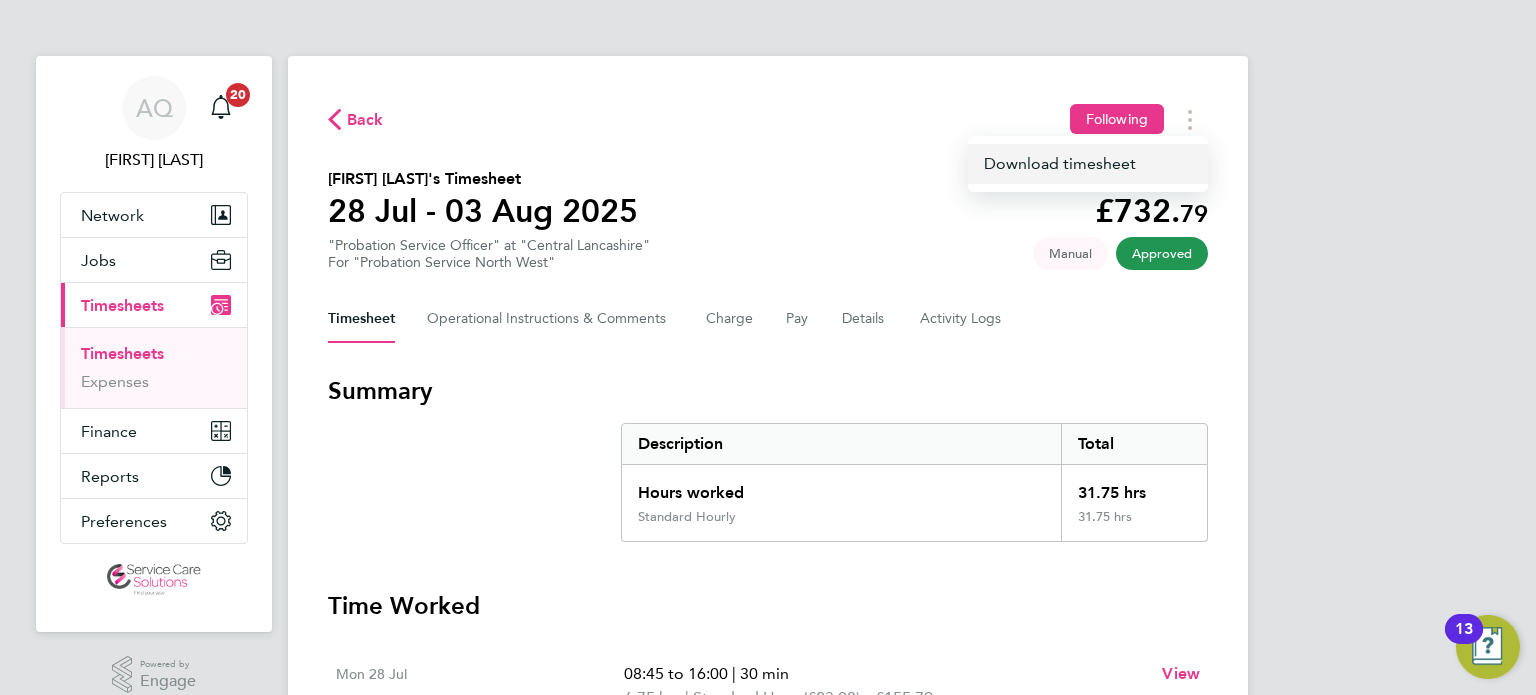 click on "Download timesheet" 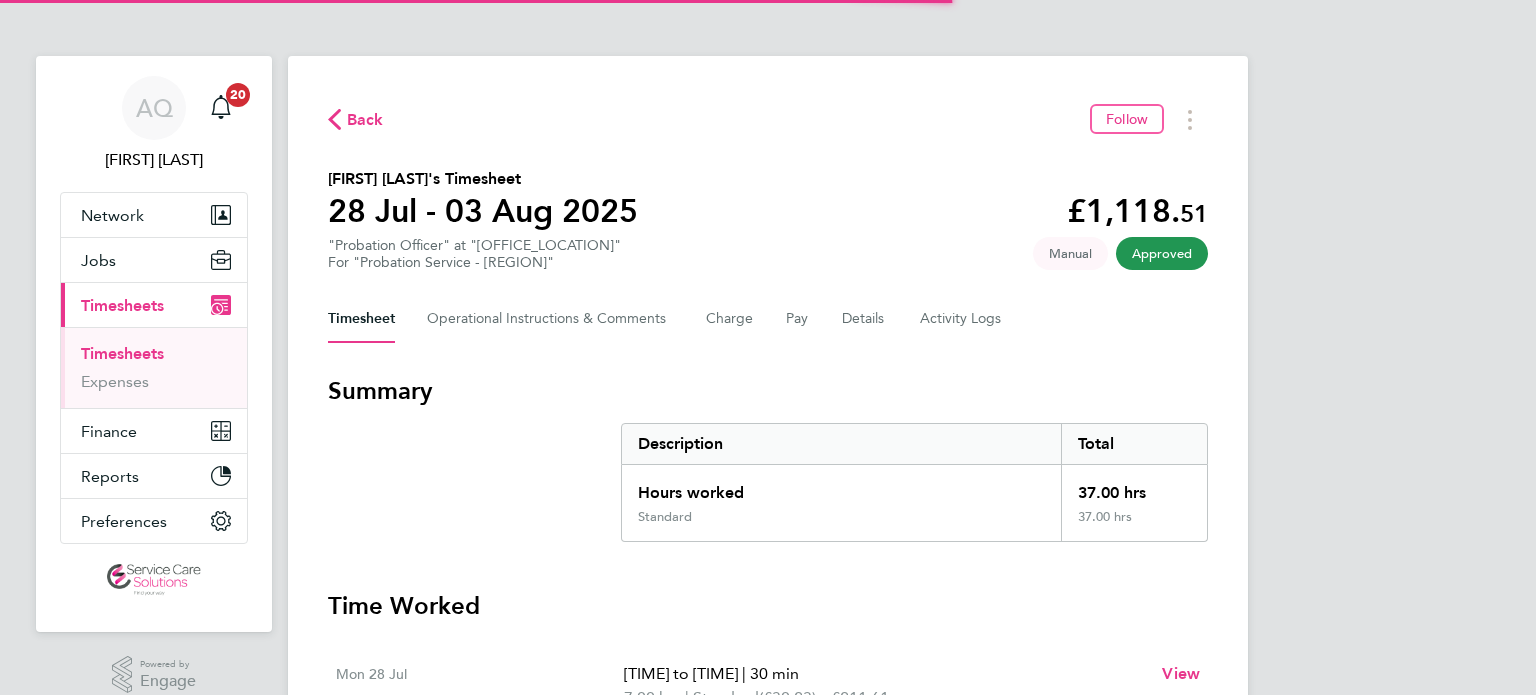 scroll, scrollTop: 0, scrollLeft: 0, axis: both 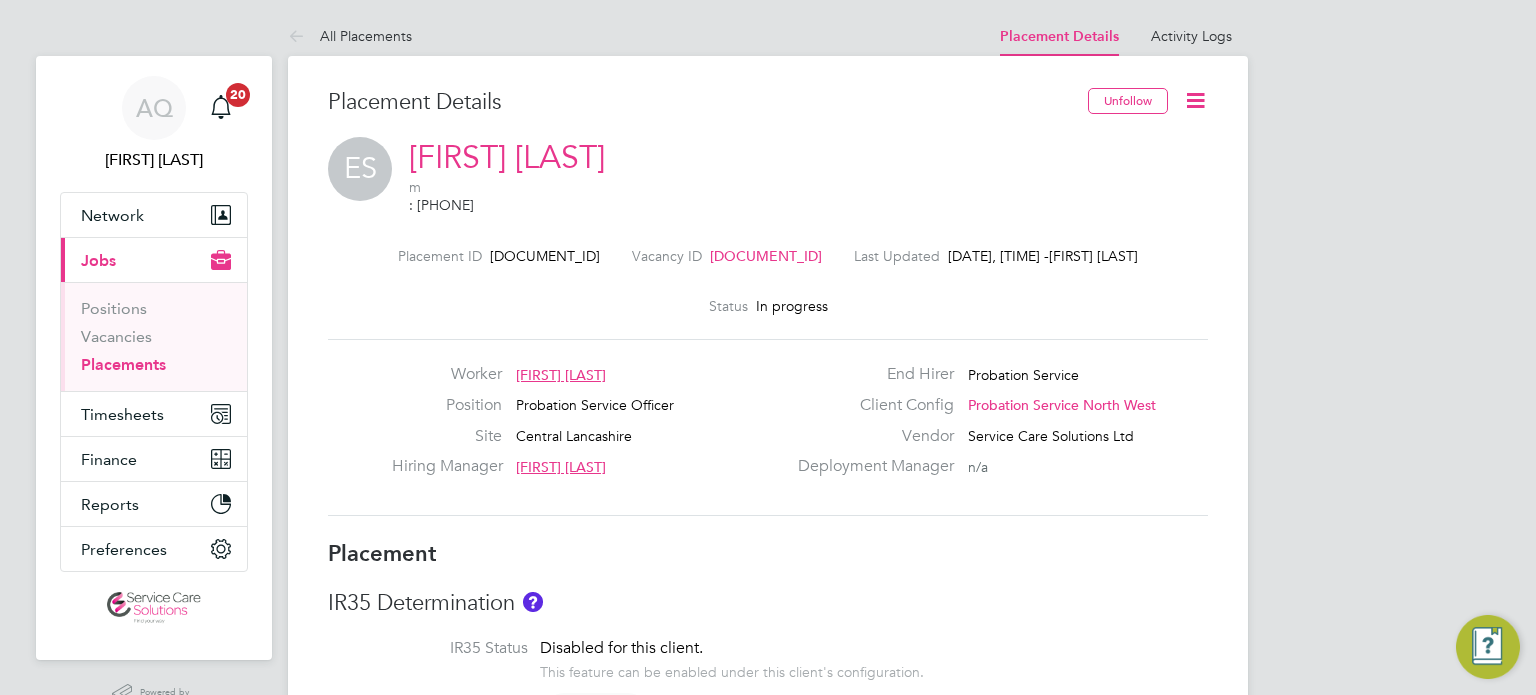 click 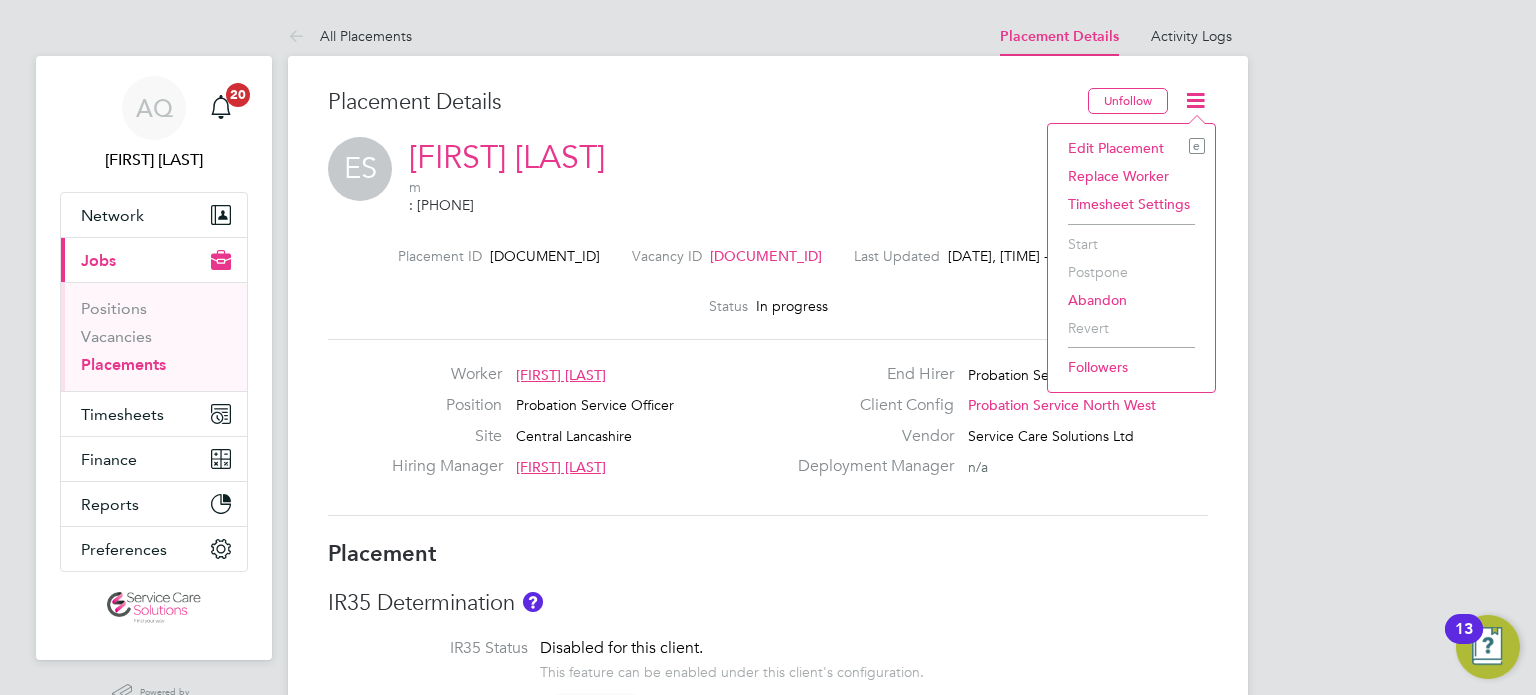 click on "Edit Placement e" 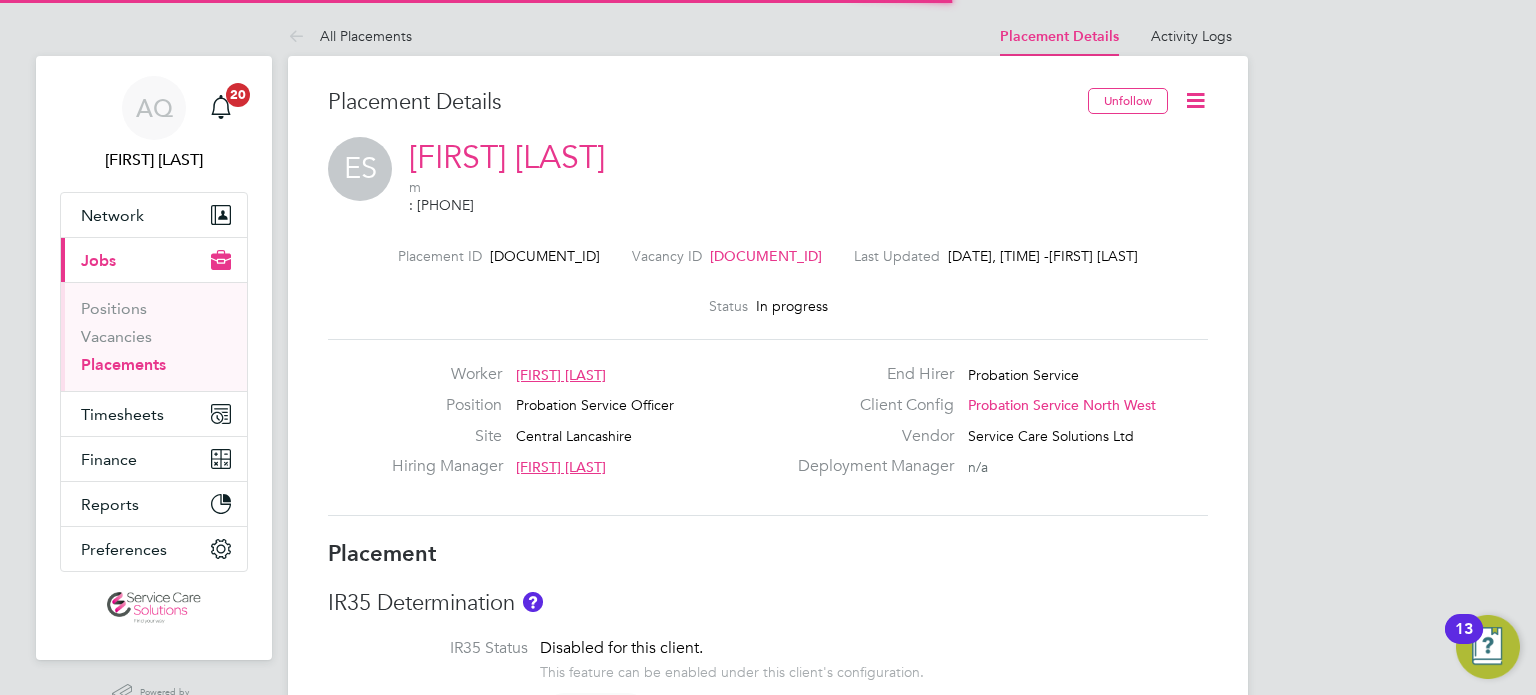 scroll, scrollTop: 9, scrollLeft: 10, axis: both 